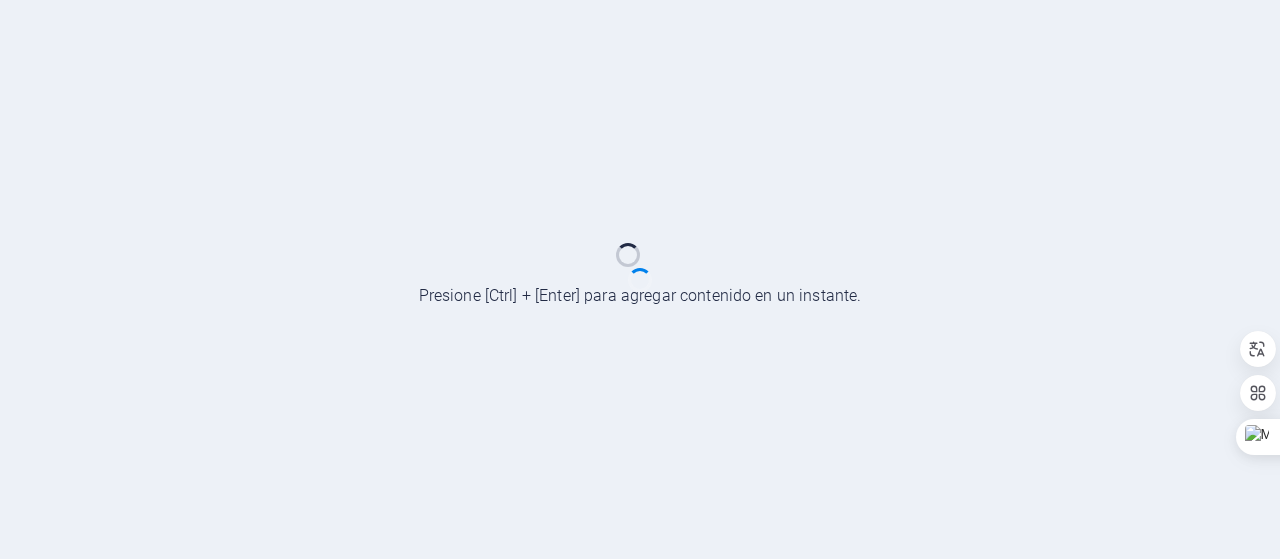 scroll, scrollTop: 0, scrollLeft: 0, axis: both 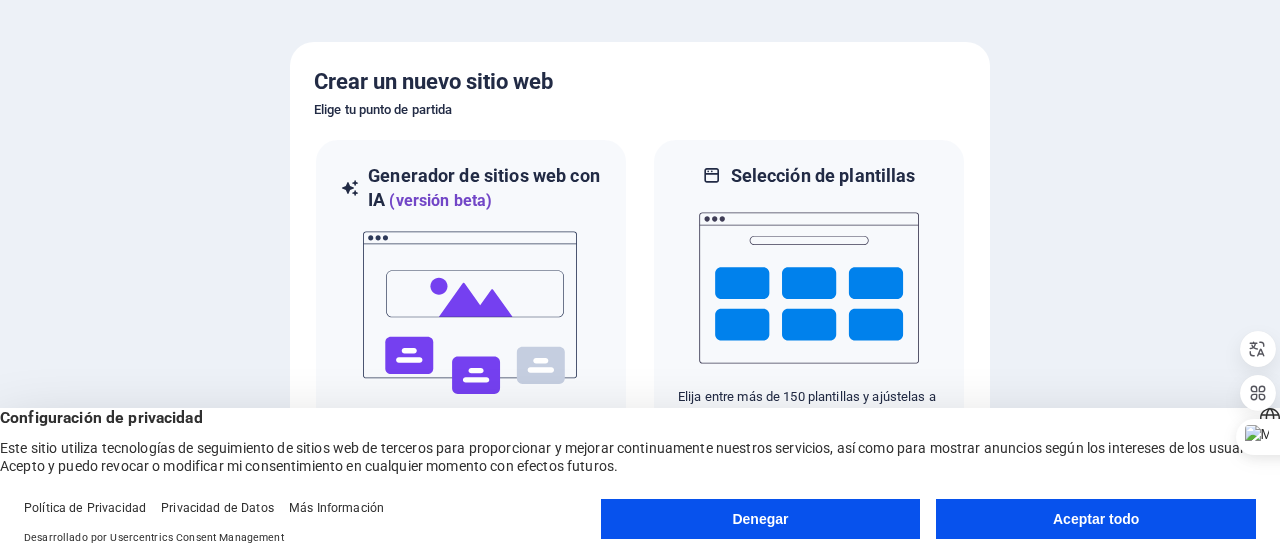 click on "Aceptar todo" at bounding box center (1096, 519) 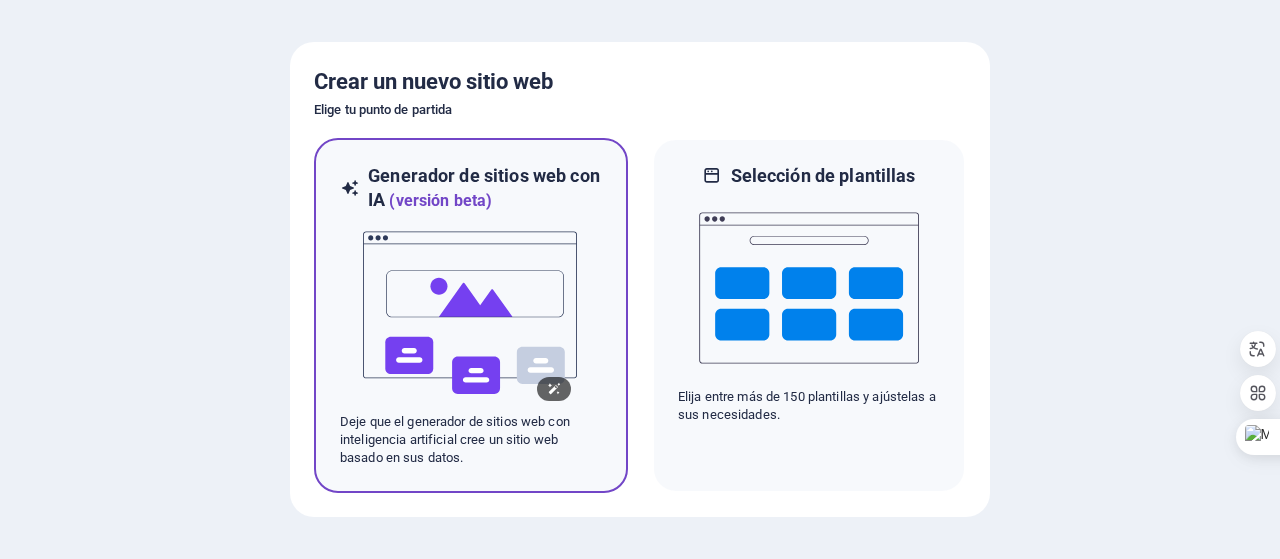 click at bounding box center (471, 313) 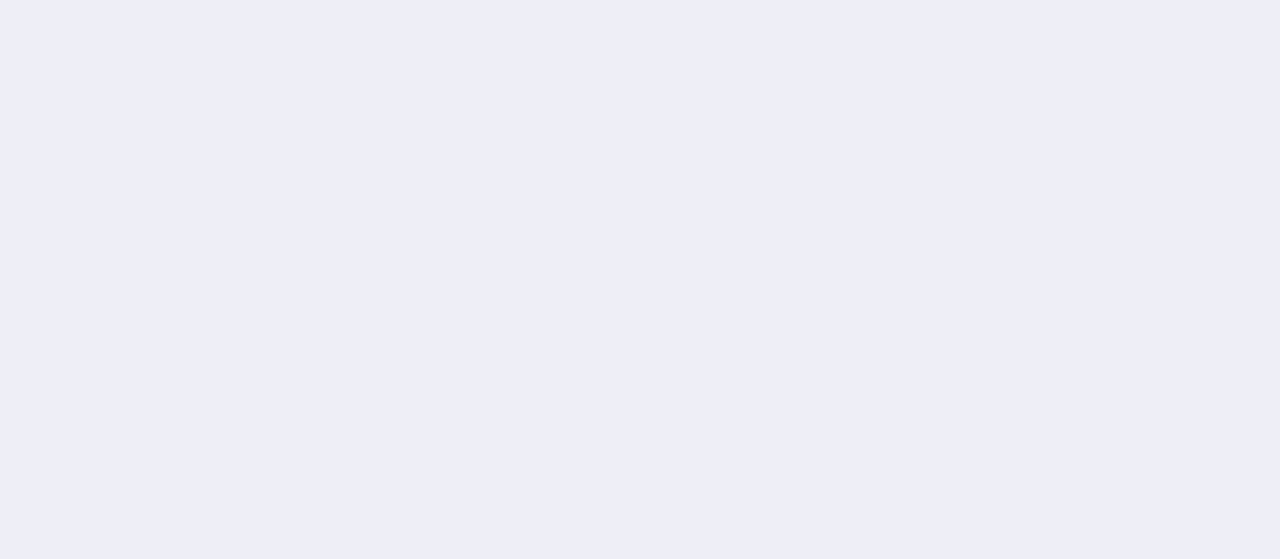 scroll, scrollTop: 0, scrollLeft: 0, axis: both 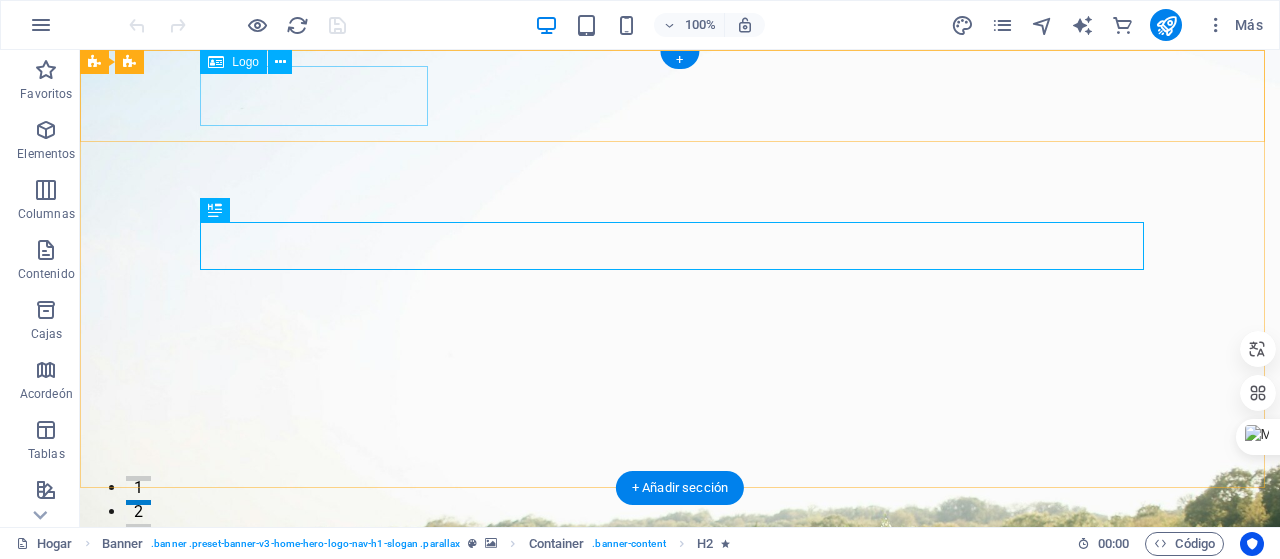 click on "cyclonh2o.cl" at bounding box center (680, 564) 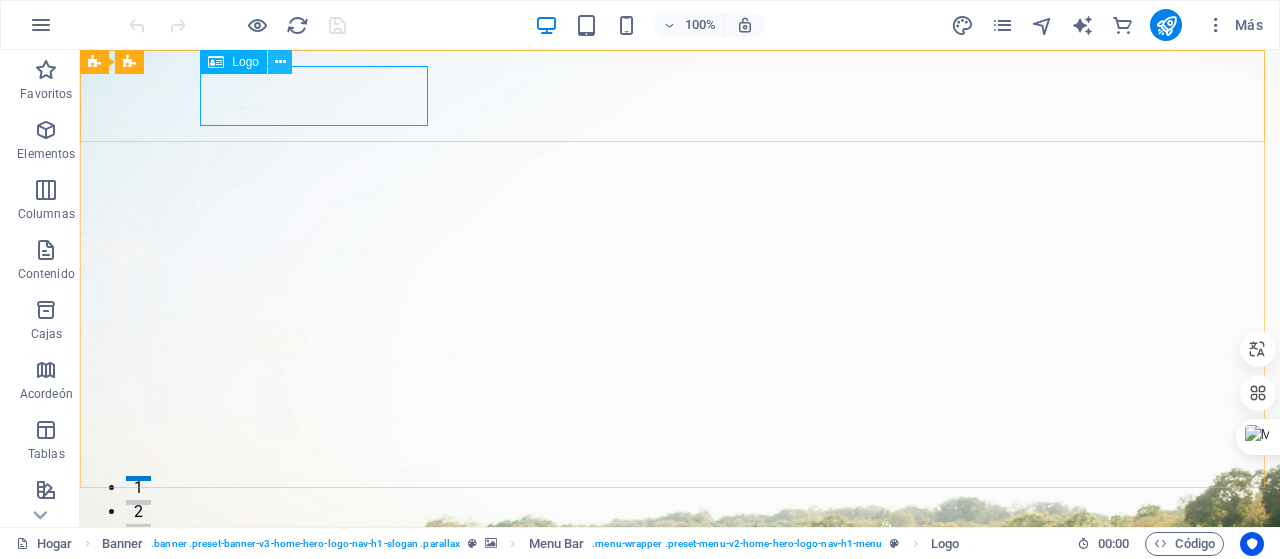 click at bounding box center [280, 62] 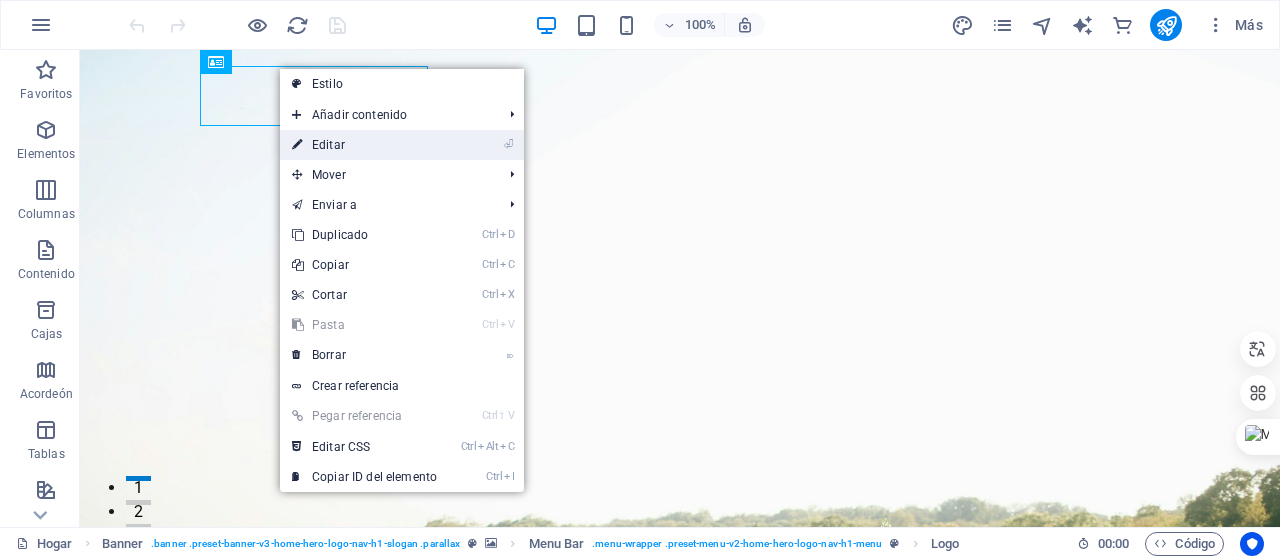 click on "⏎ Editar" at bounding box center [364, 145] 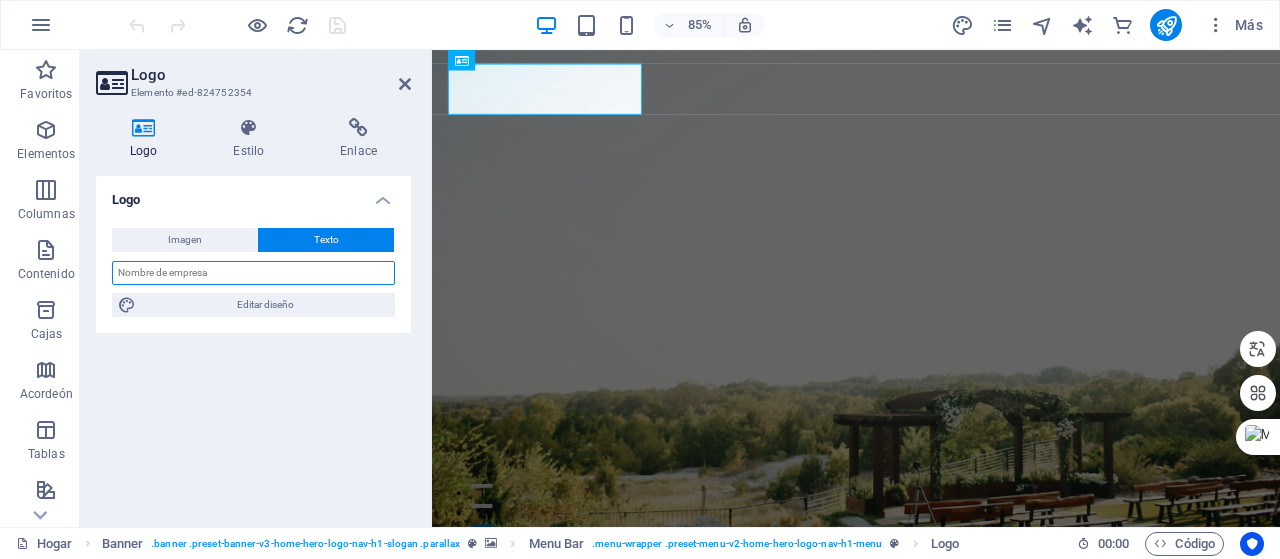 click at bounding box center [253, 273] 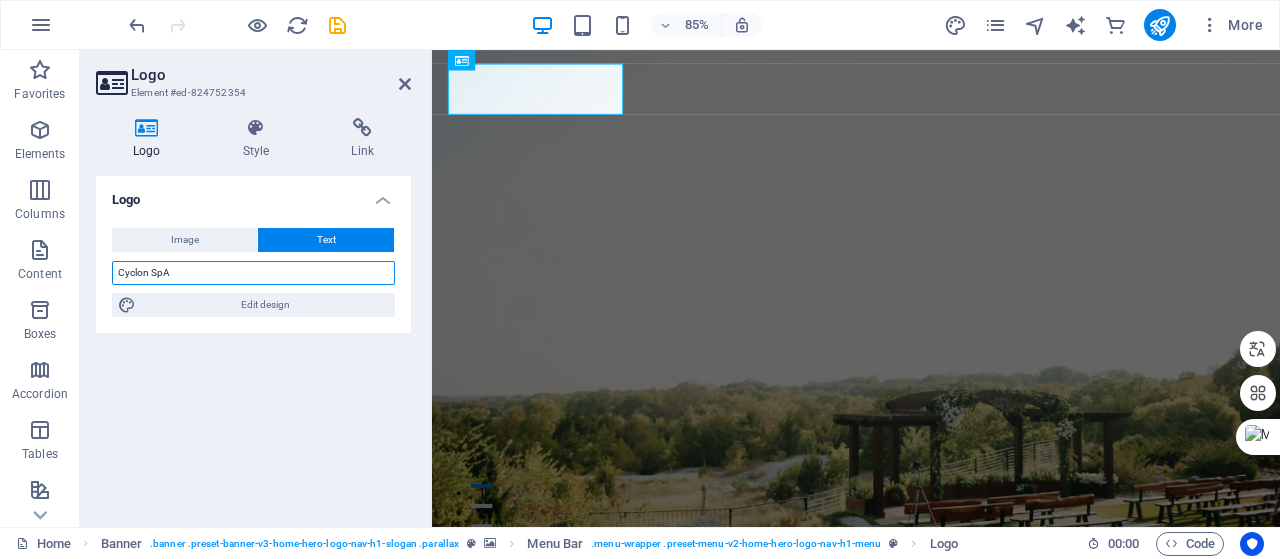 click on "Cyclon SpA" at bounding box center [253, 273] 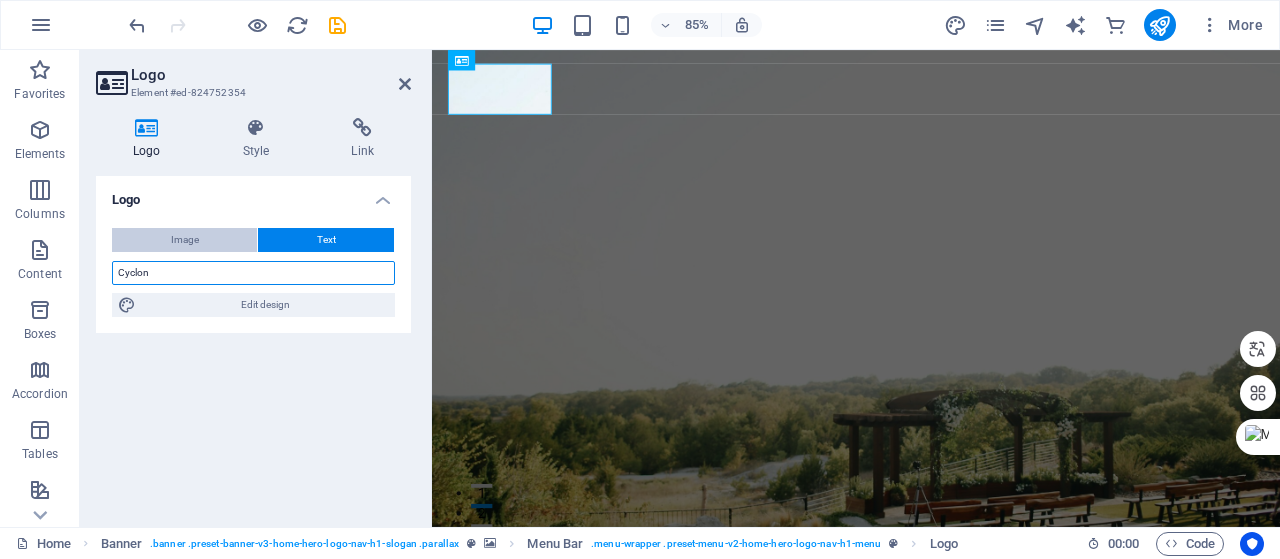 type on "Cyclon" 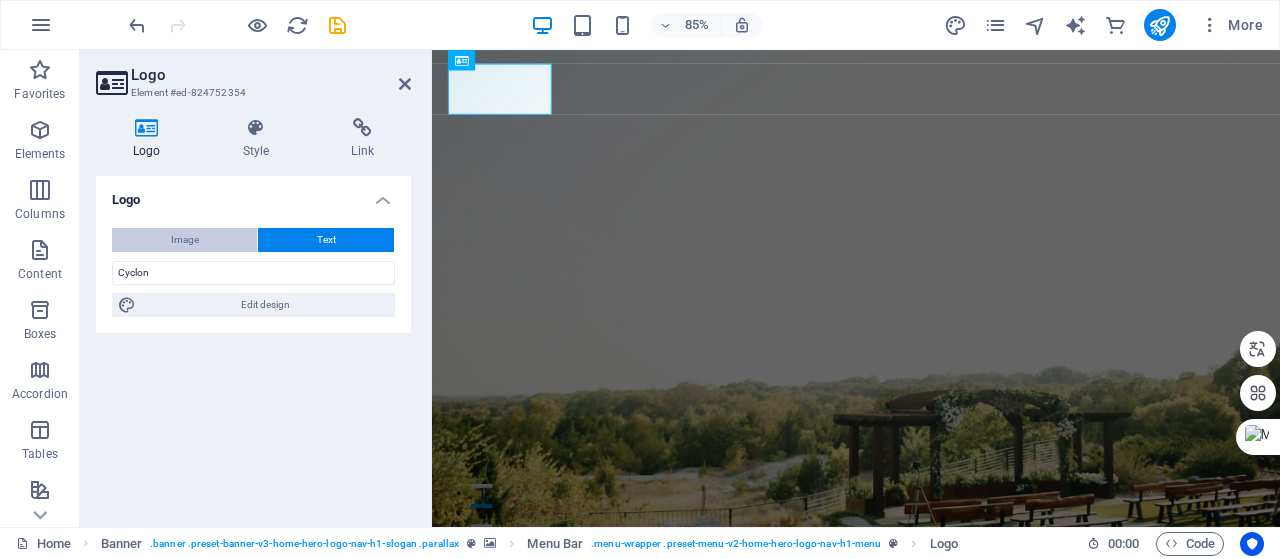 click on "Image" at bounding box center (185, 240) 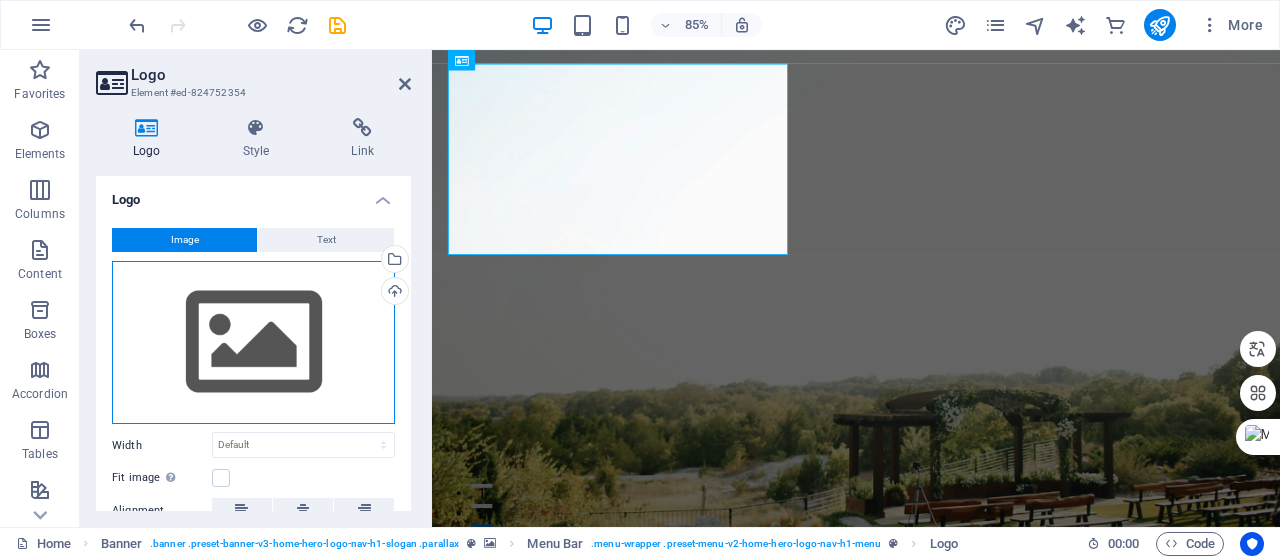 click on "Drag files here, click to choose files or select files from Files or our free stock photos & videos" at bounding box center (253, 343) 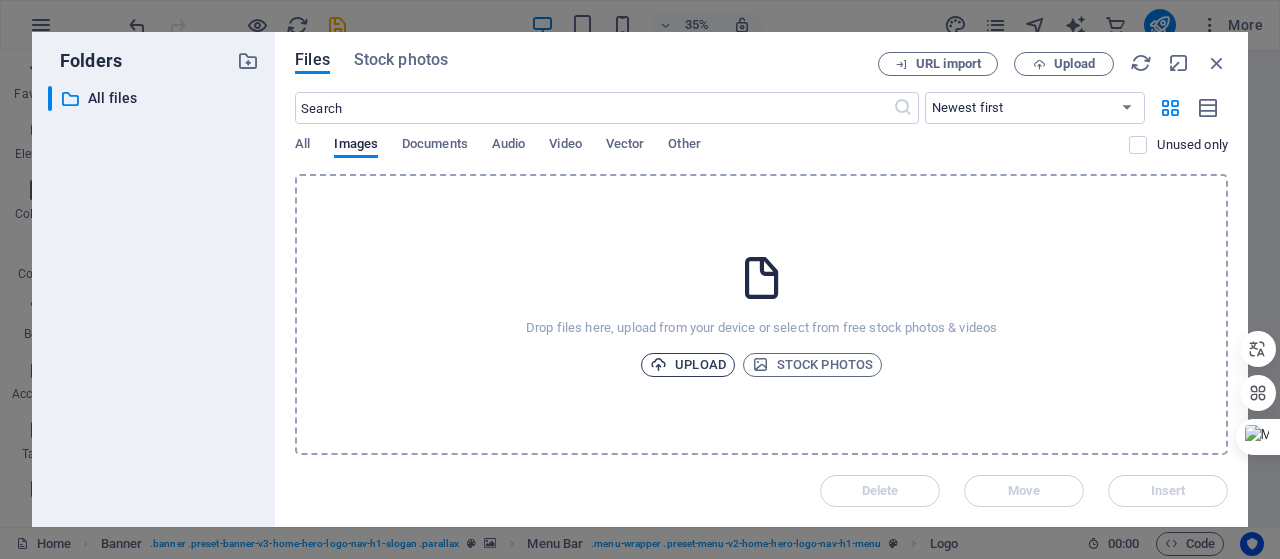 click on "Upload" at bounding box center (688, 365) 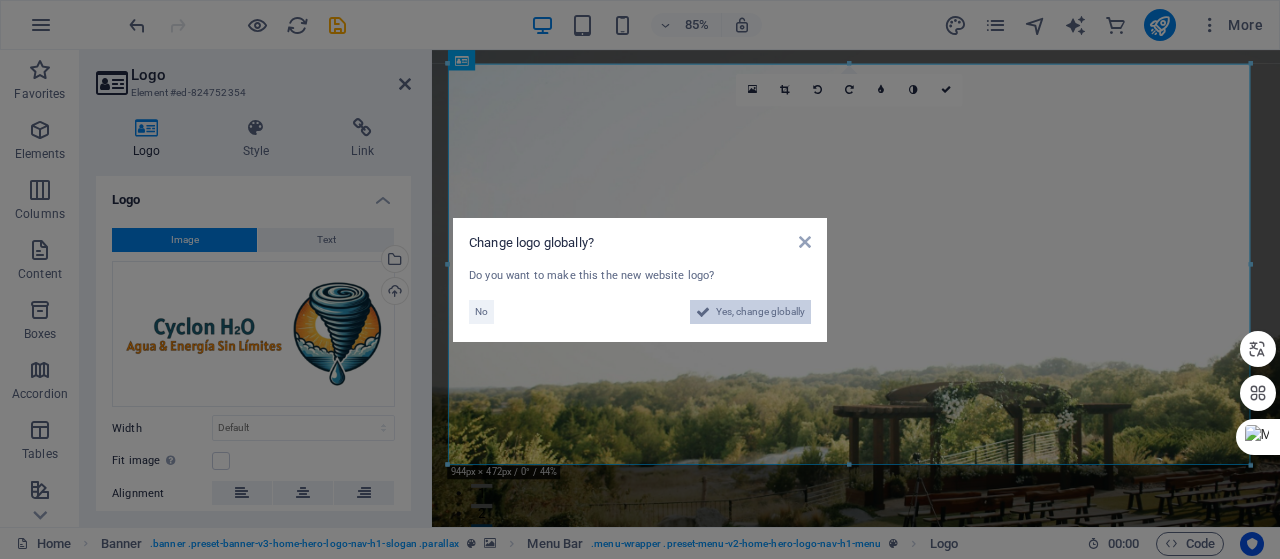 click on "Yes, change globally" at bounding box center (760, 312) 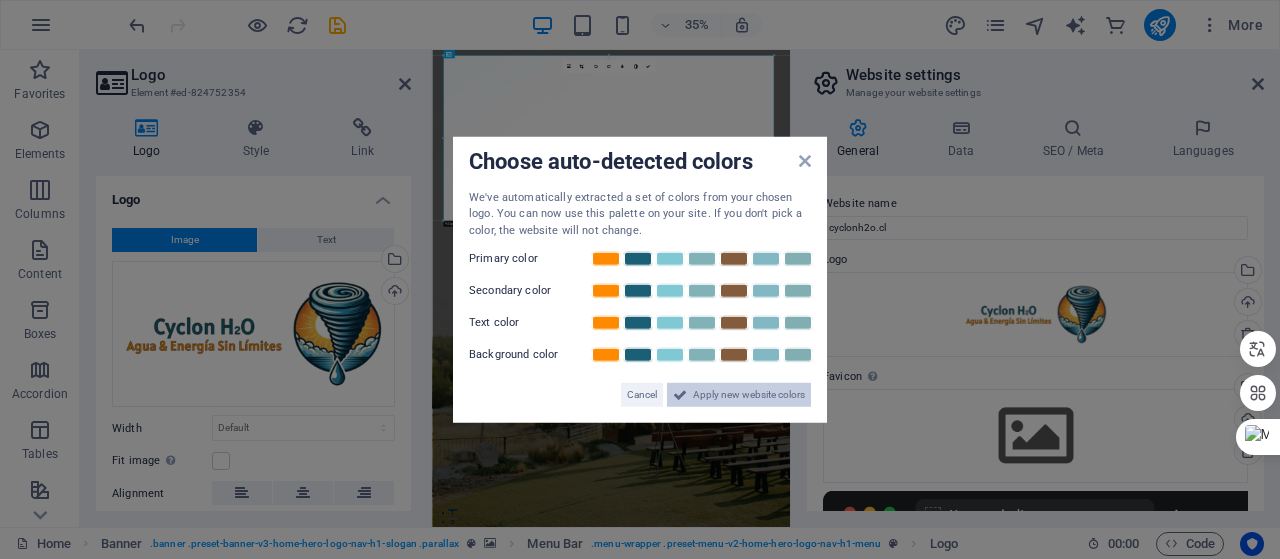 click on "Apply new website colors" at bounding box center [749, 395] 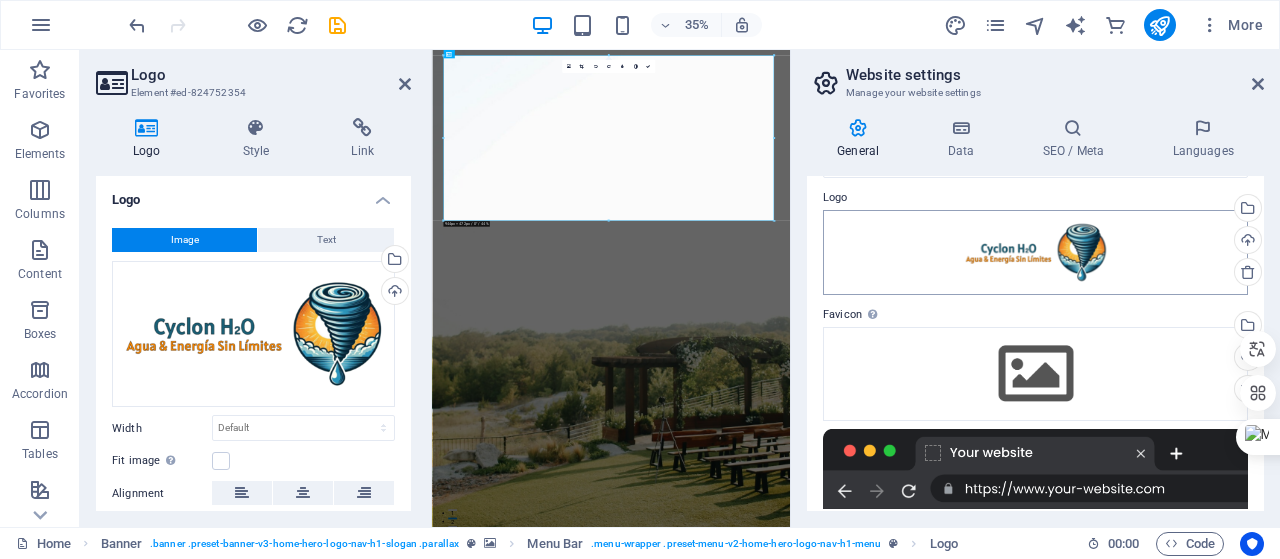 scroll, scrollTop: 100, scrollLeft: 0, axis: vertical 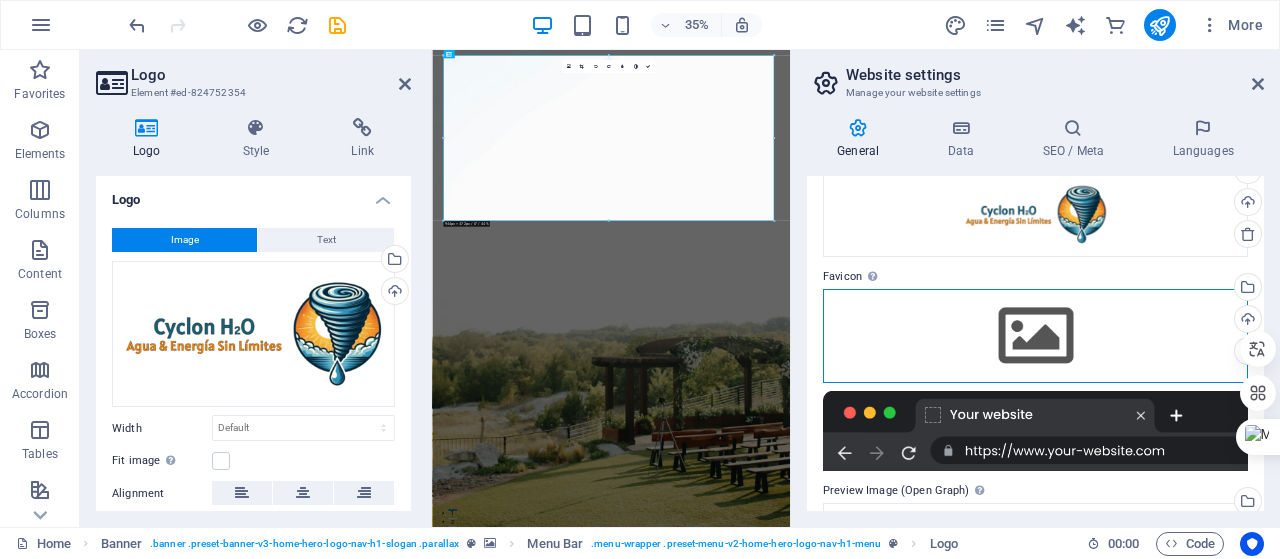 click on "Drag files here, click to choose files or select files from Files or our free stock photos & videos" at bounding box center (1035, 336) 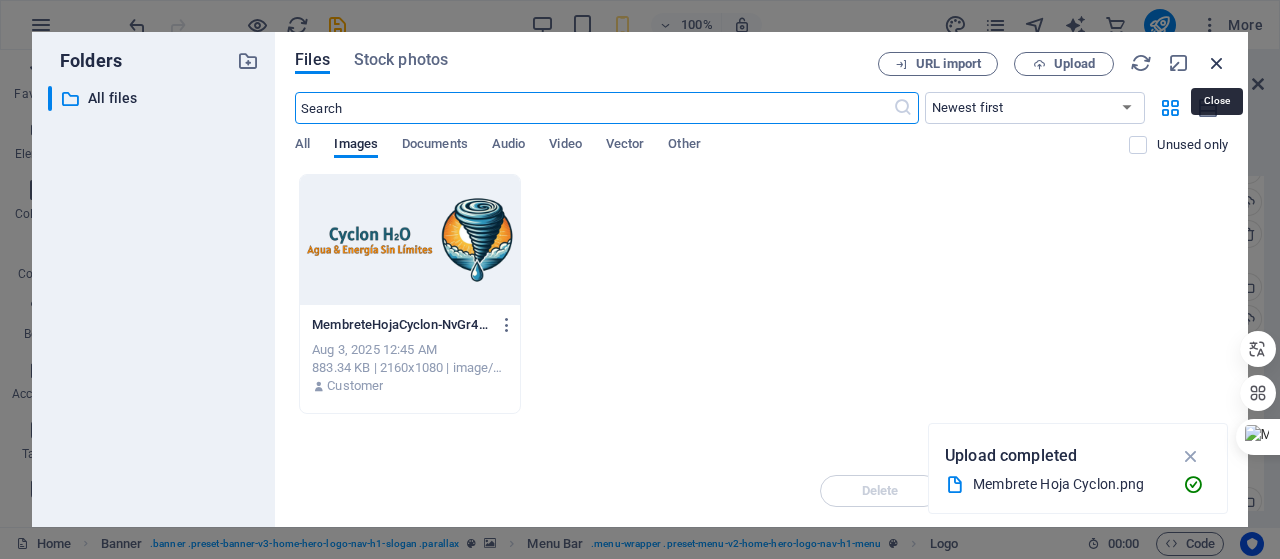 click at bounding box center (1217, 63) 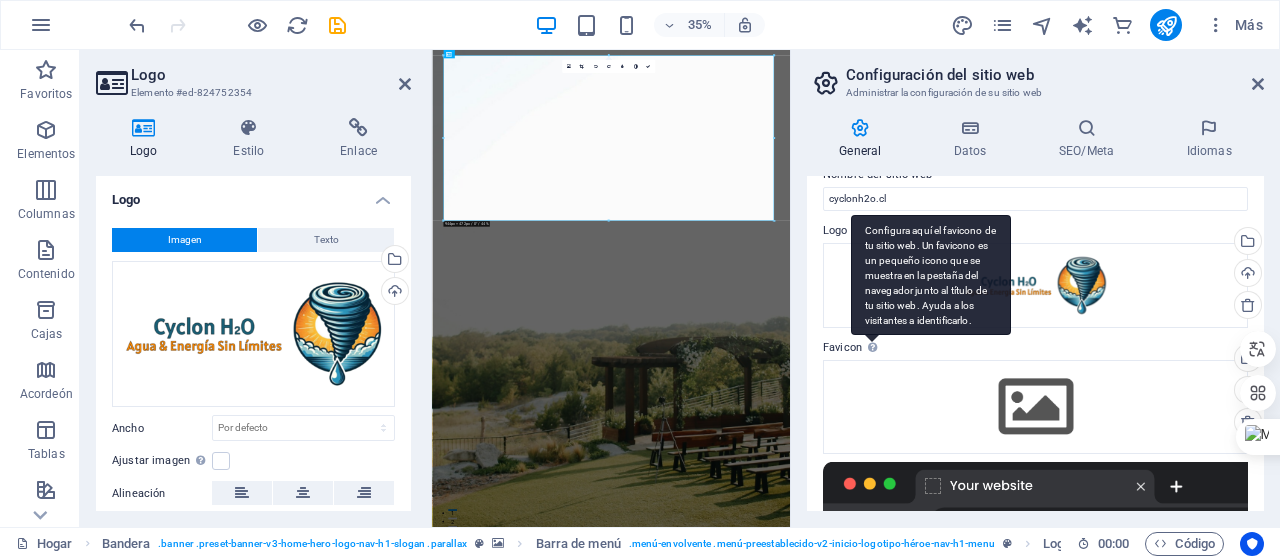 scroll, scrollTop: 0, scrollLeft: 0, axis: both 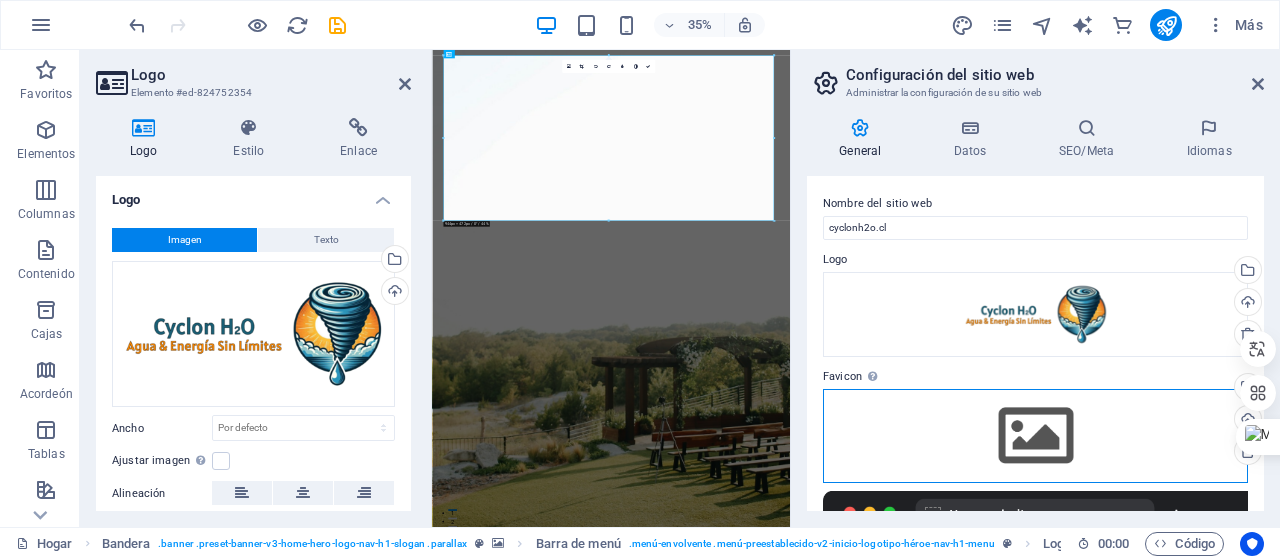 click on "Arrastre los archivos aquí, haga clic para elegir archivos o  seleccione archivos de Archivos o de nuestras fotos y videos de archivo gratuitos" at bounding box center (1035, 436) 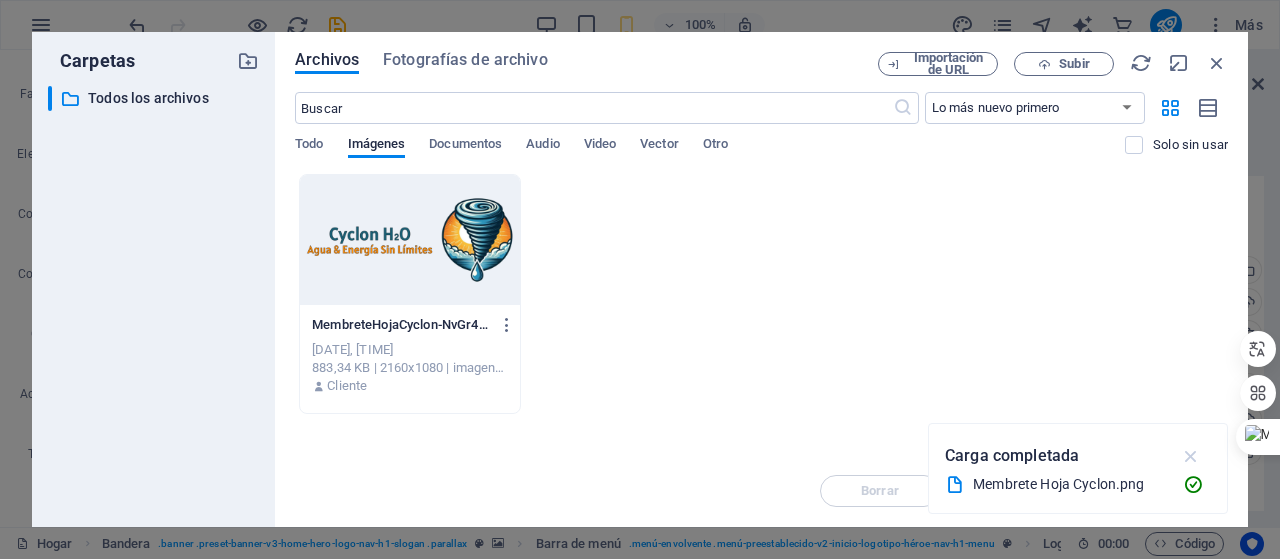 click at bounding box center (1191, 456) 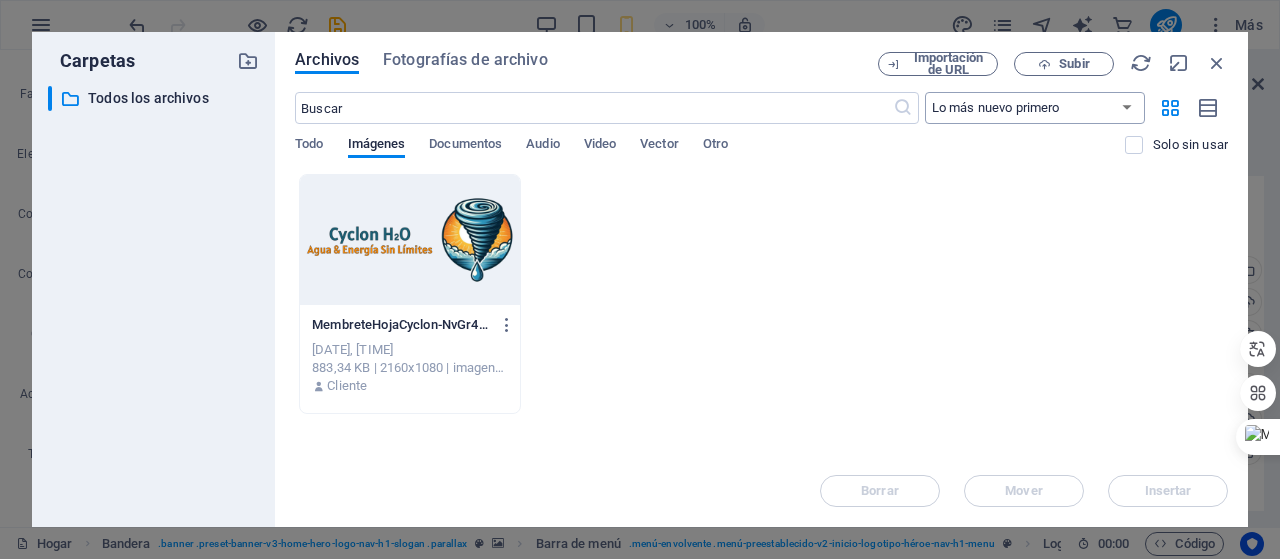 click on "Lo más nuevo primero El más antiguo primero Nombre (AZ) Nombre (ZA) Talla (0-9) Talla (9-0) Resolución (0-9) Resolución (9-0)" at bounding box center (1035, 108) 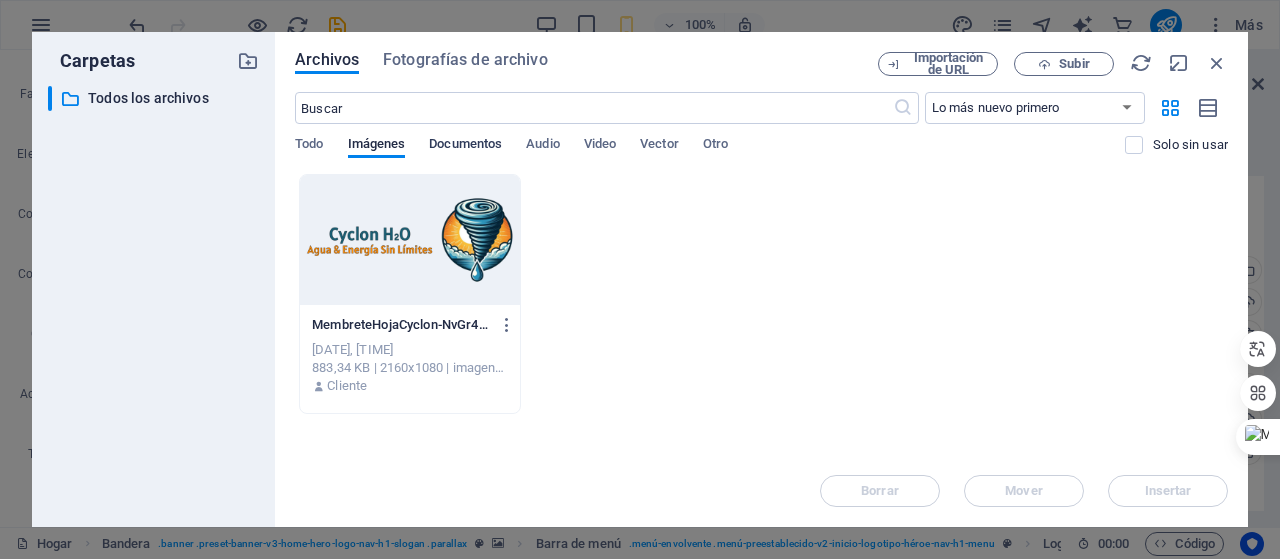 click on "Documentos" at bounding box center (465, 143) 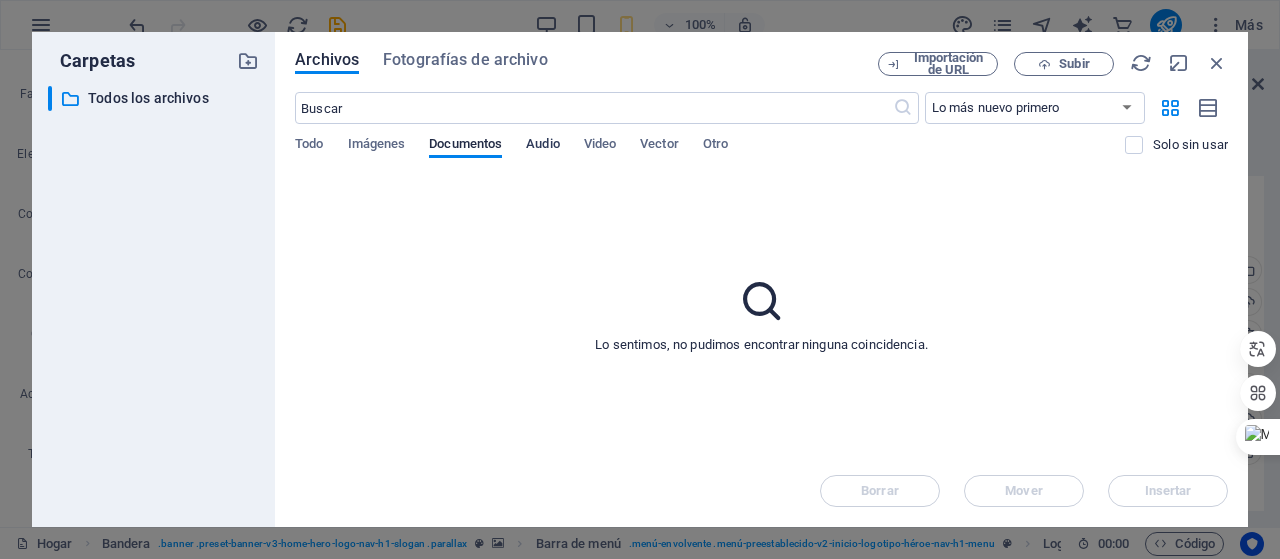 click on "Audio" at bounding box center (542, 143) 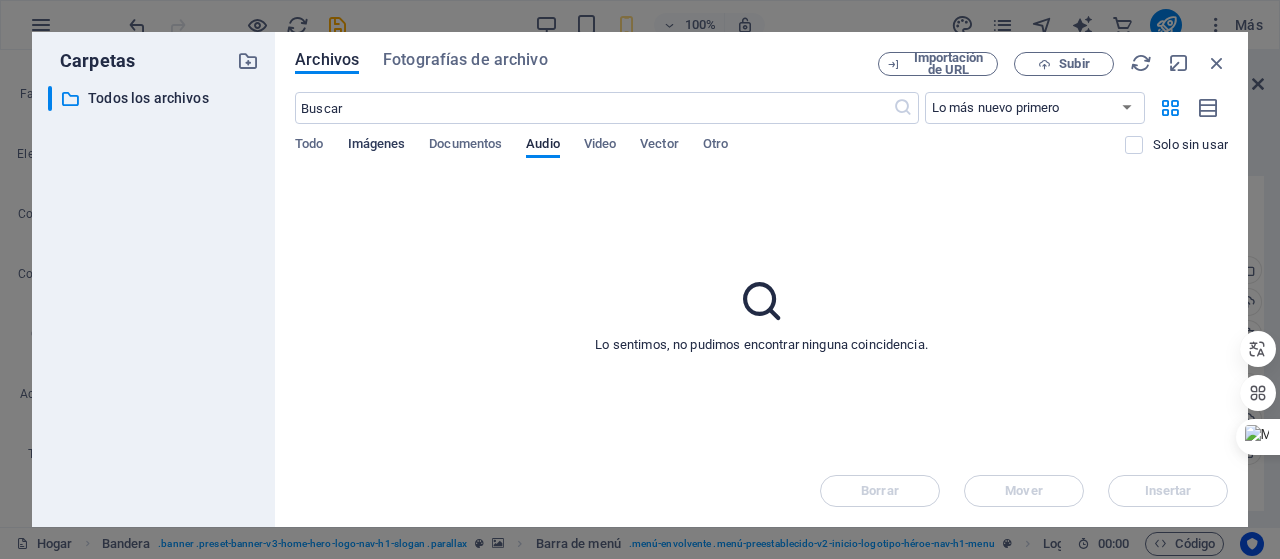 click on "Imágenes" at bounding box center (377, 143) 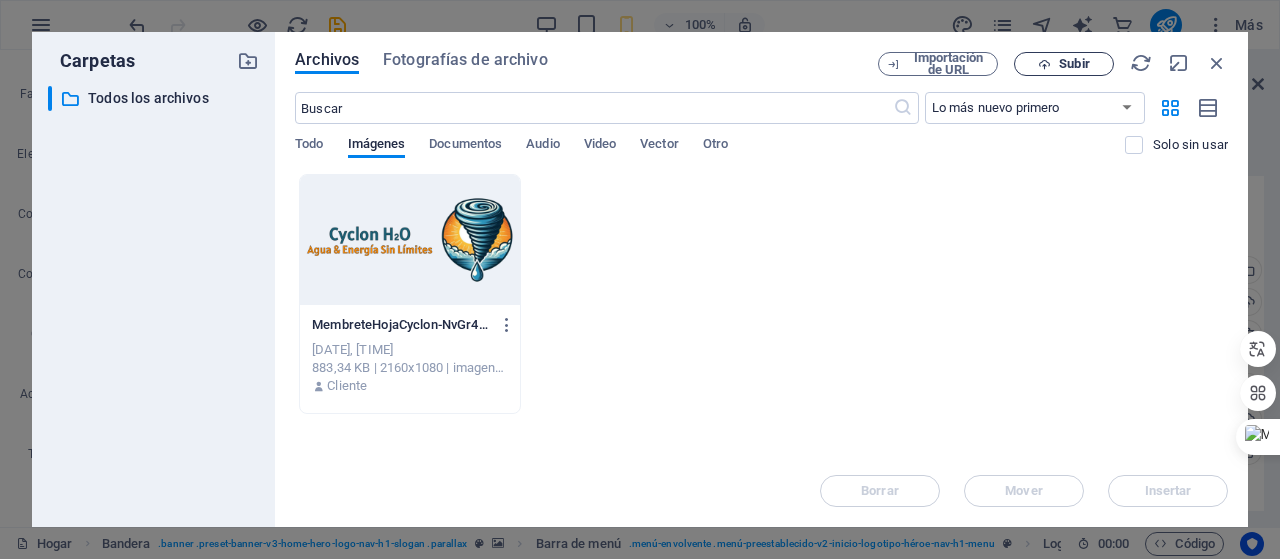 click on "Subir" at bounding box center [1074, 63] 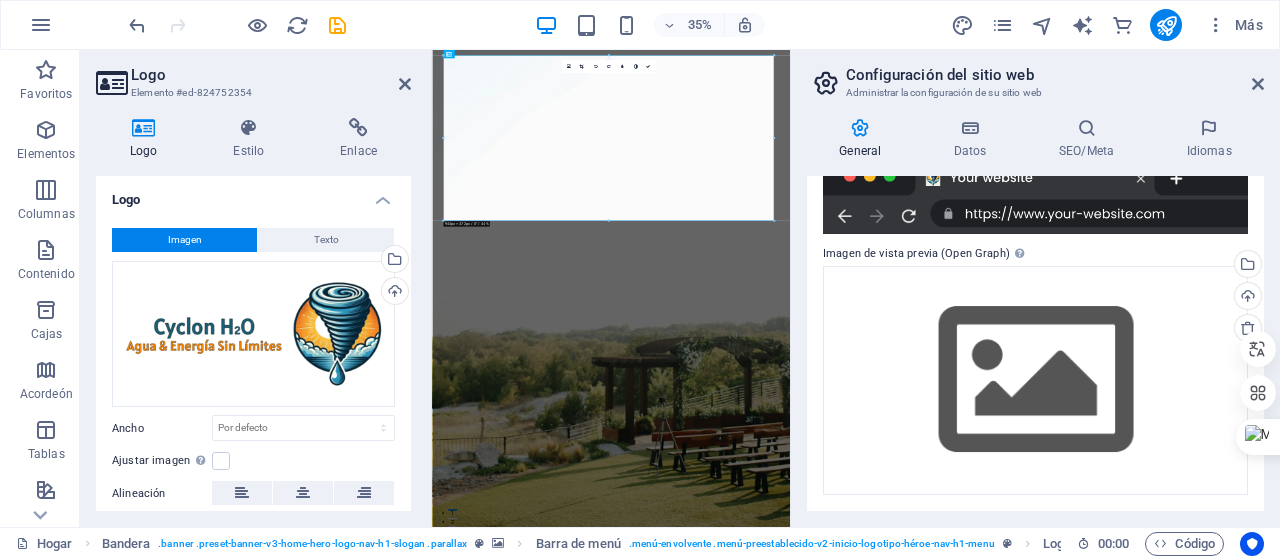 scroll, scrollTop: 402, scrollLeft: 0, axis: vertical 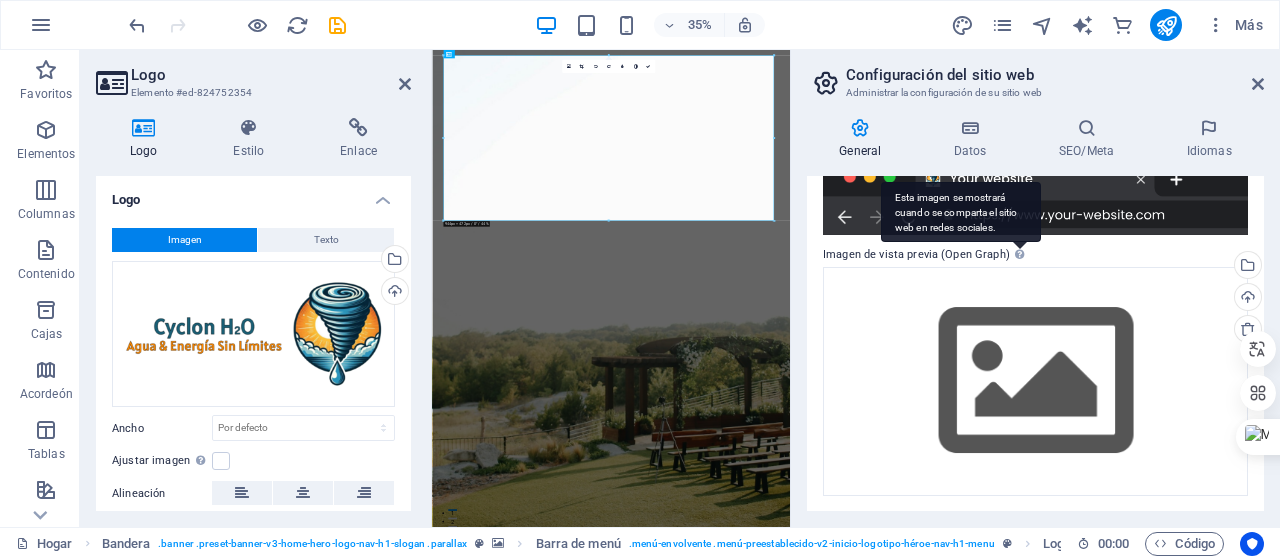 click at bounding box center (1019, 254) 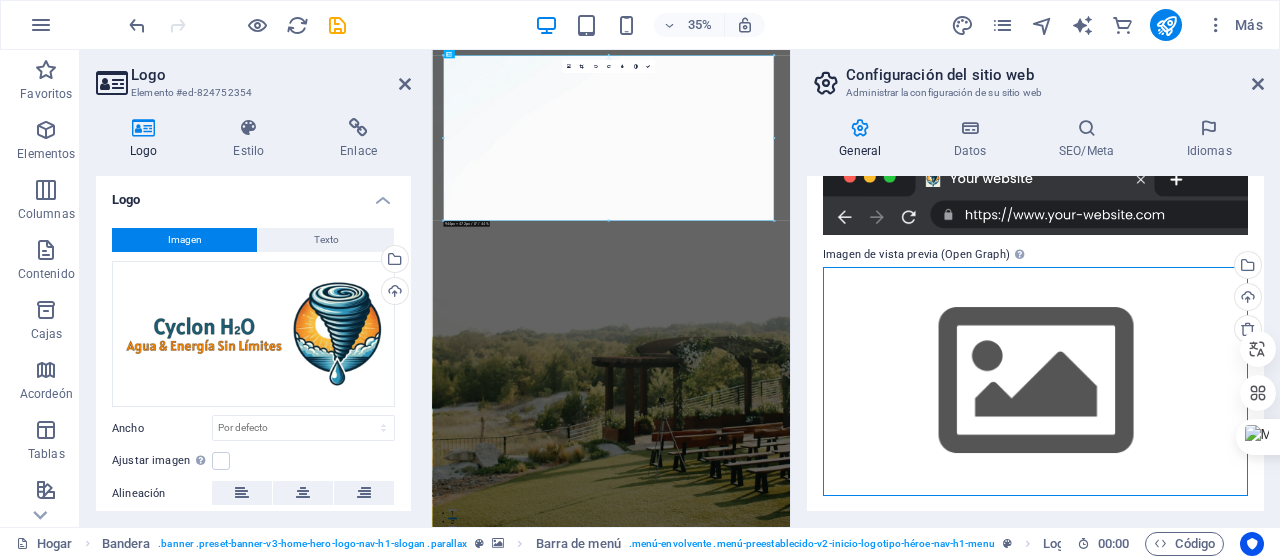 click on "Arrastre los archivos aquí, haga clic para elegir archivos o  seleccione archivos de Archivos o de nuestras fotos y videos de archivo gratuitos" at bounding box center (1035, 381) 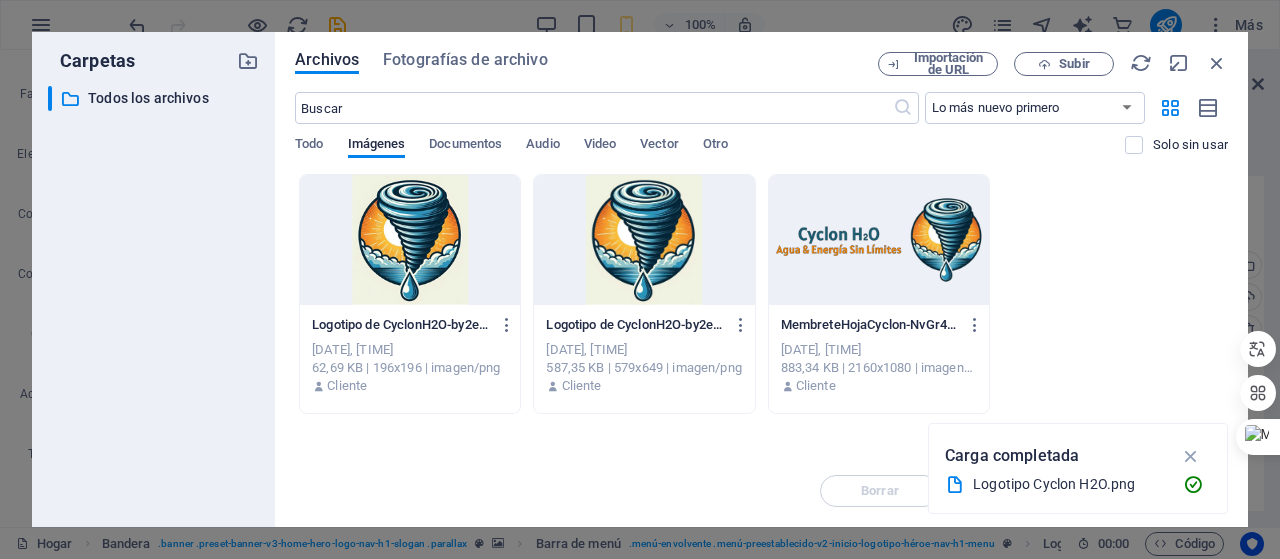 click at bounding box center [644, 240] 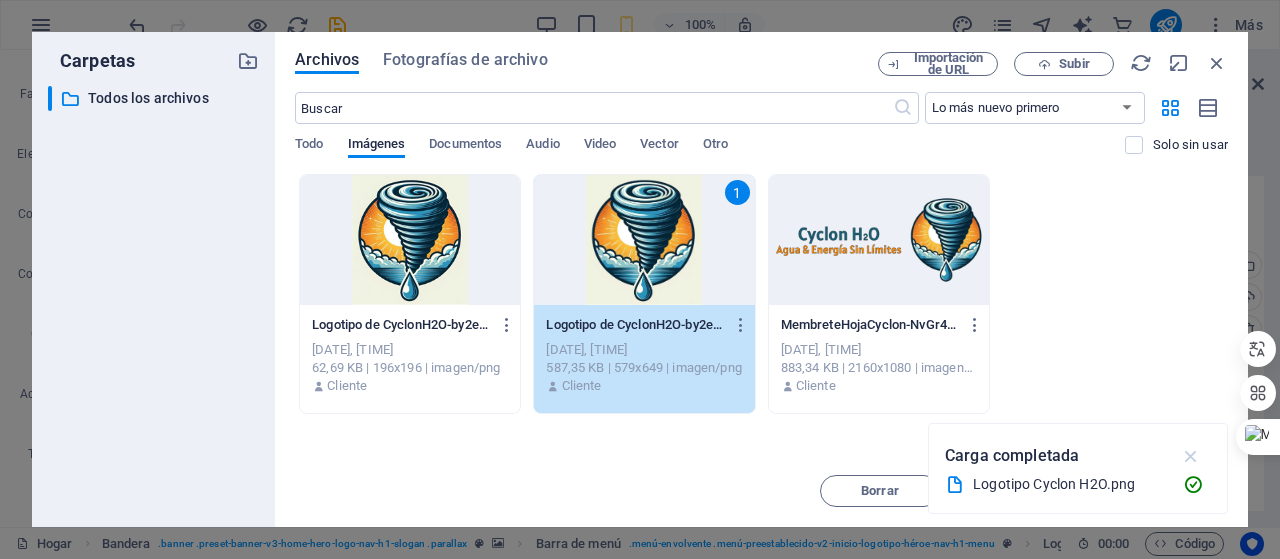 click at bounding box center (1191, 456) 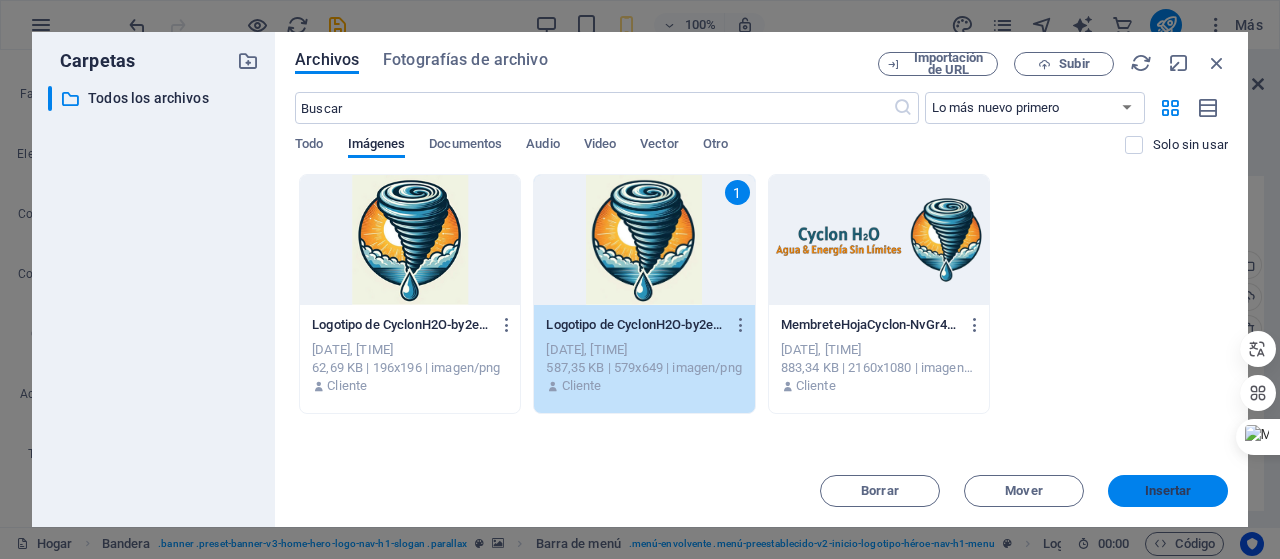 click on "Insertar" at bounding box center [1168, 490] 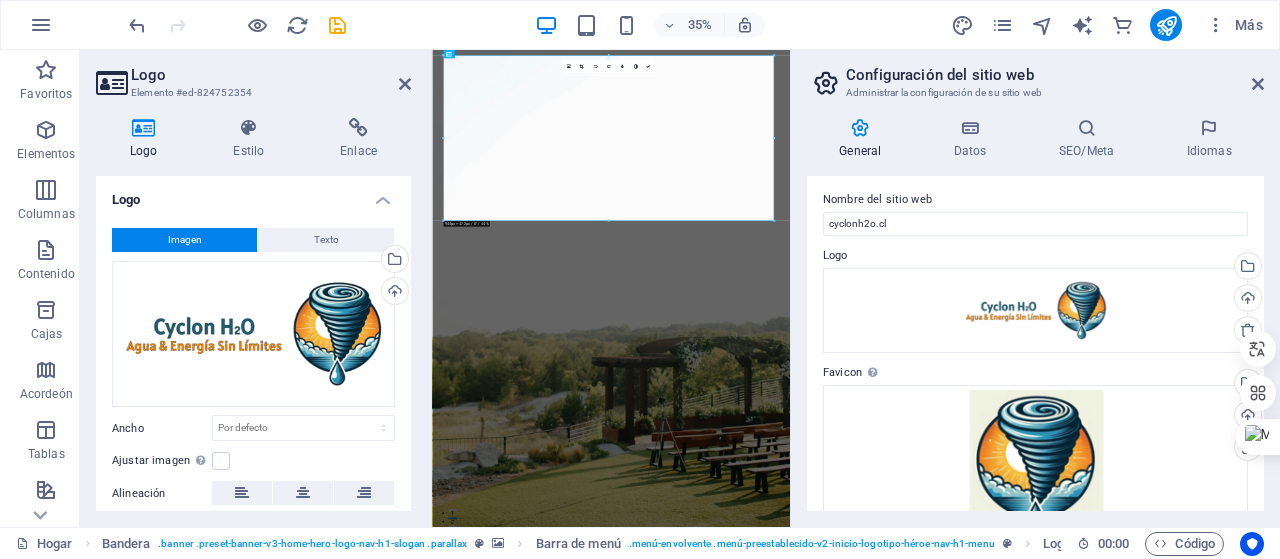 scroll, scrollTop: 0, scrollLeft: 0, axis: both 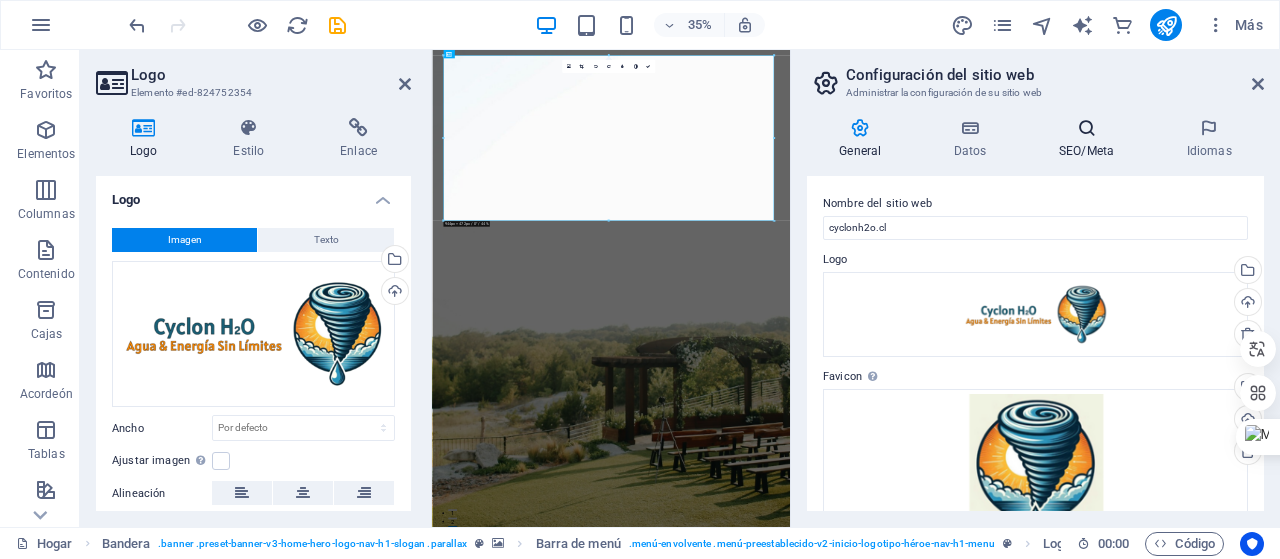 click on "SEO/Meta" at bounding box center (1086, 151) 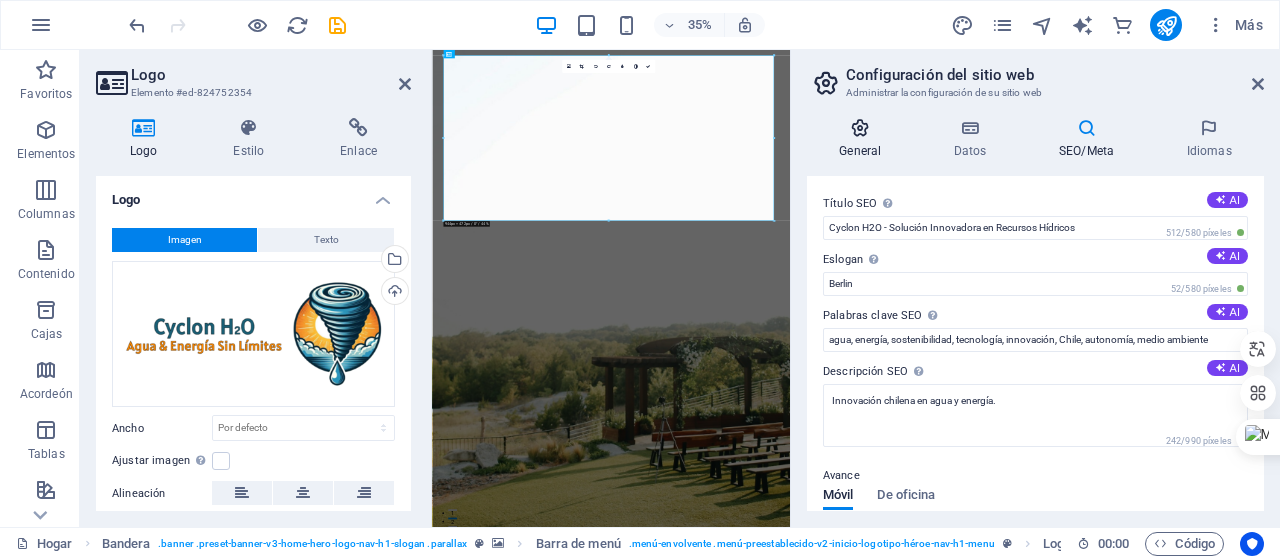 click on "General" at bounding box center [860, 151] 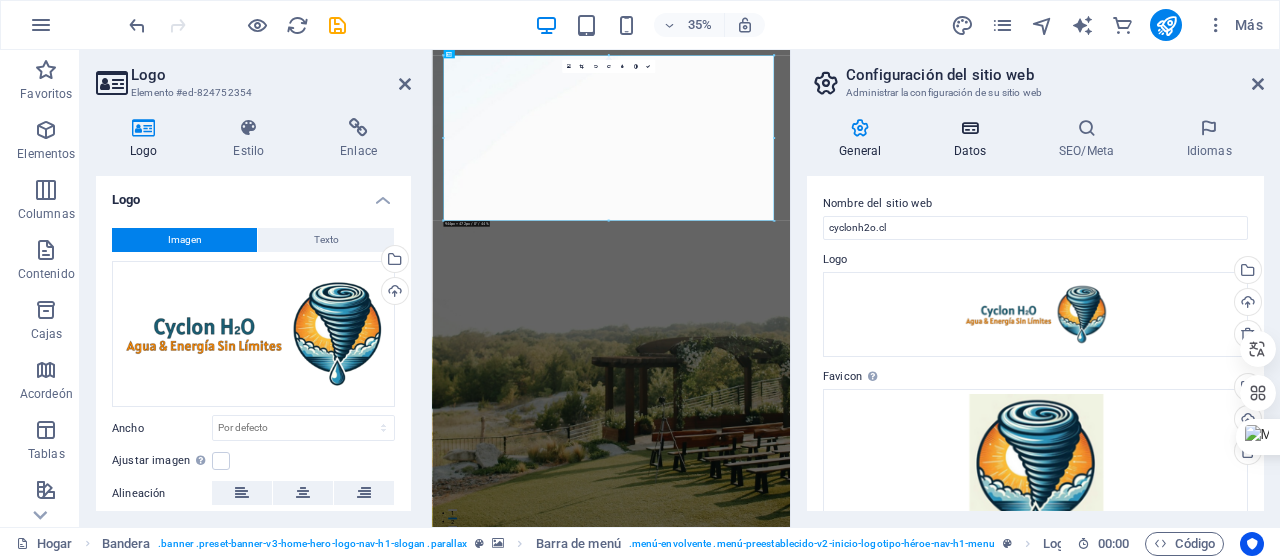 click on "Datos" at bounding box center (974, 139) 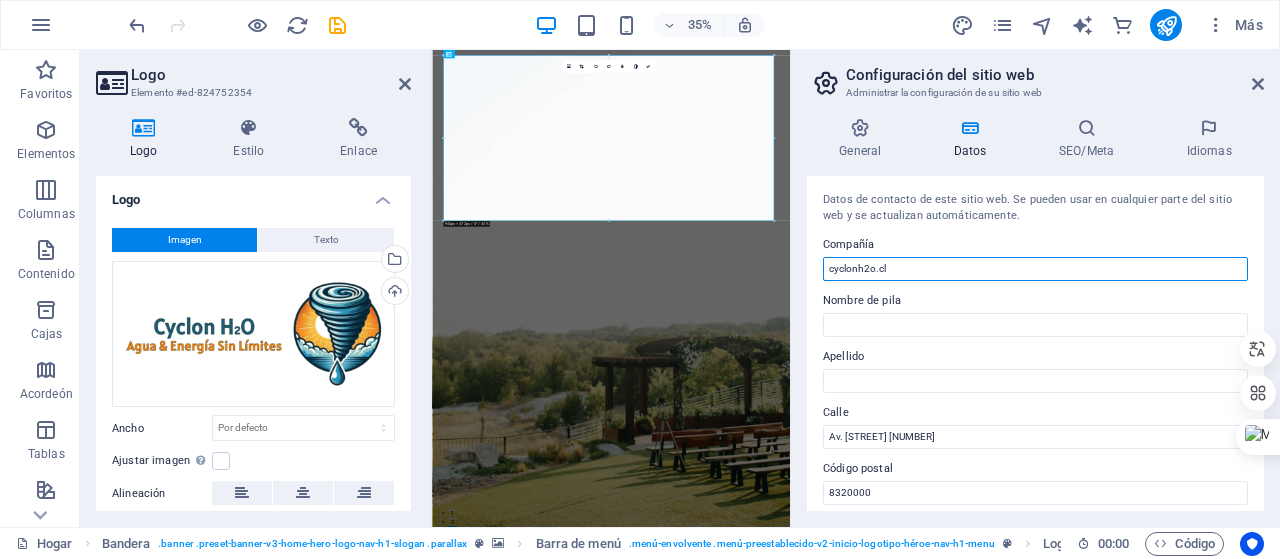click on "cyclonh2o.cl" at bounding box center (1035, 269) 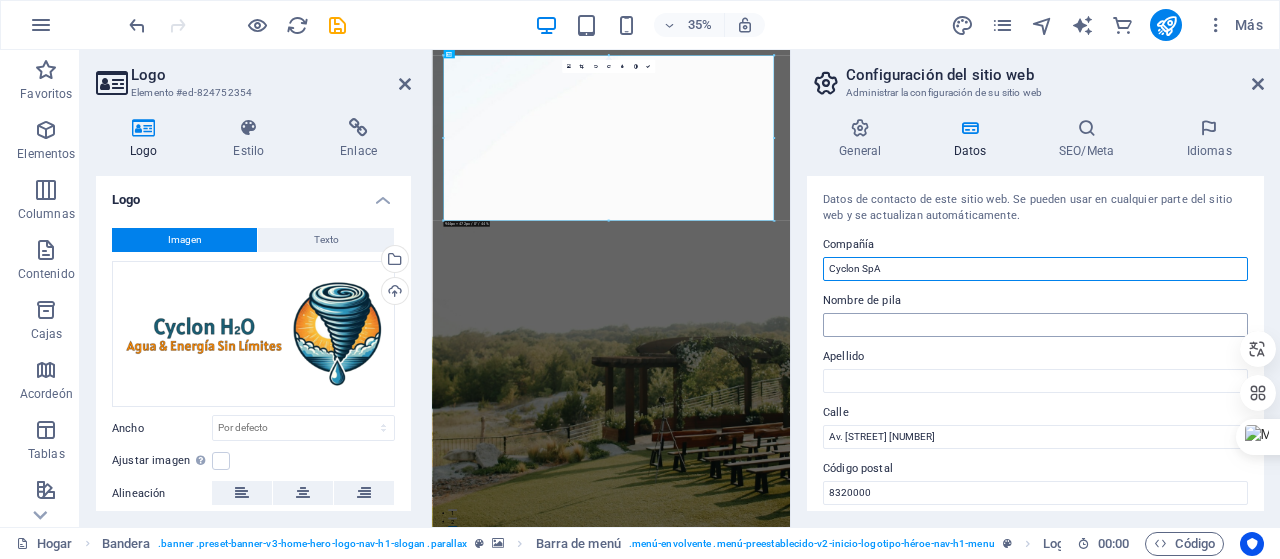 type on "Cyclon SpA" 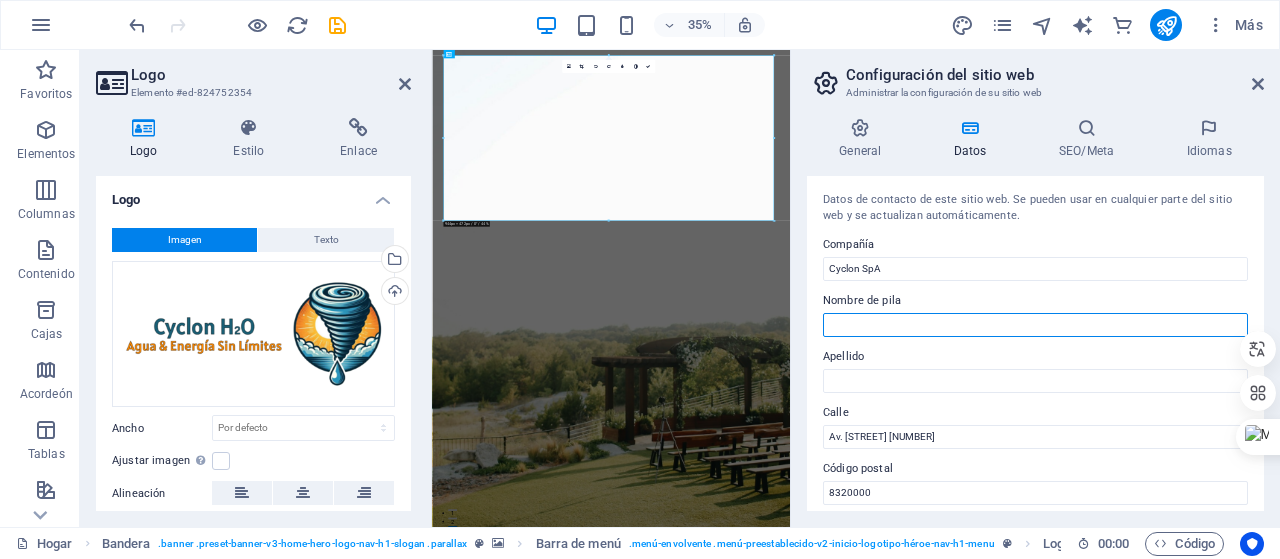 click on "Nombre de pila" at bounding box center (1035, 325) 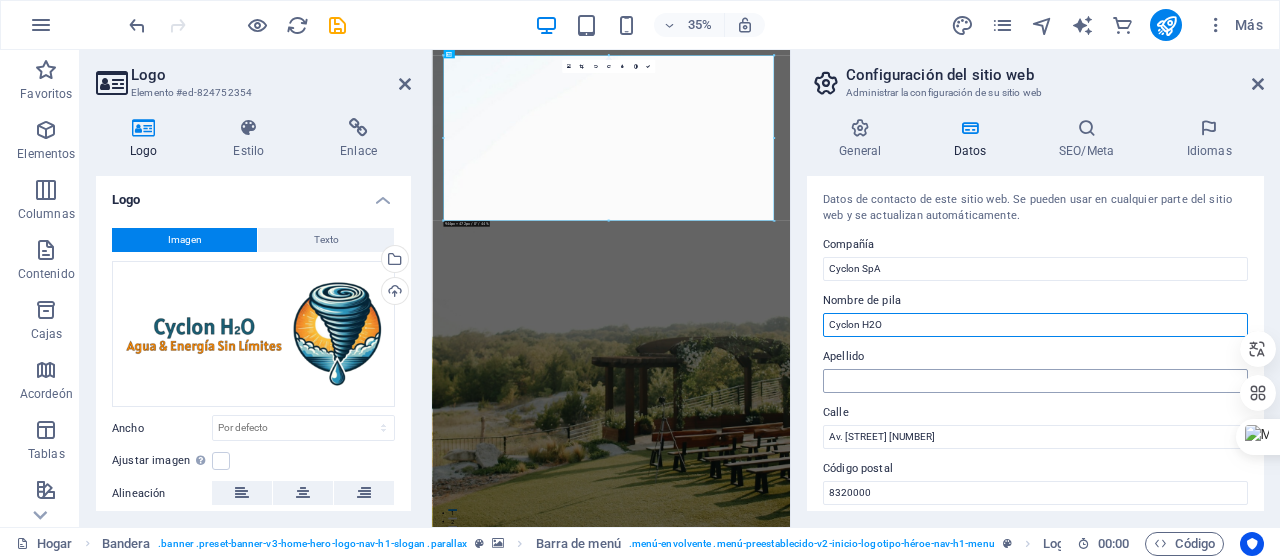 type on "Cyclon H2O" 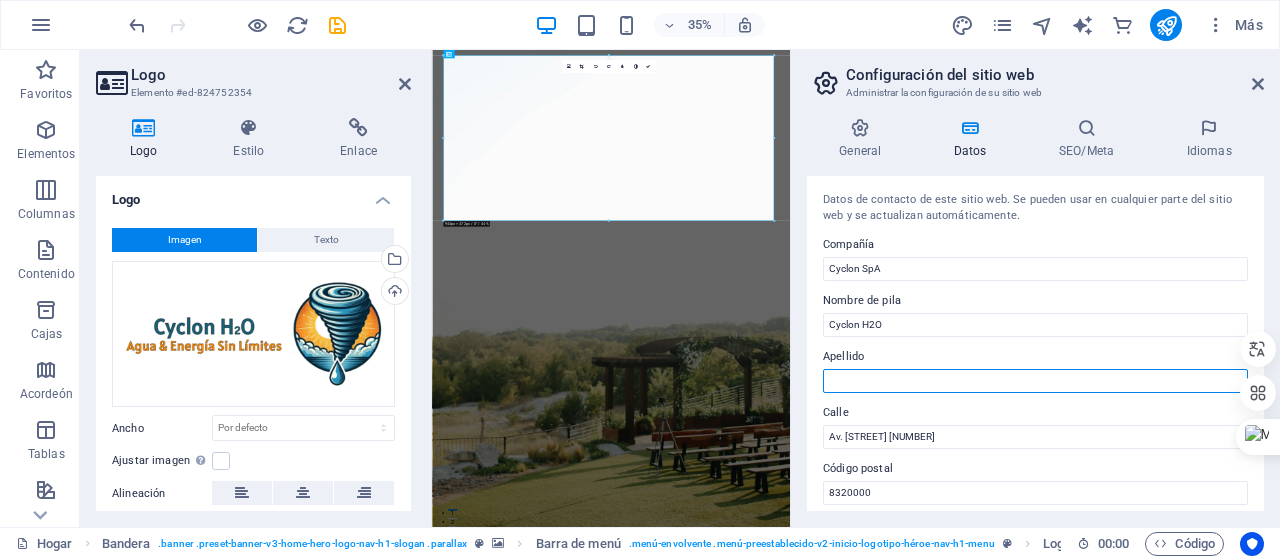 click on "Apellido" at bounding box center (1035, 381) 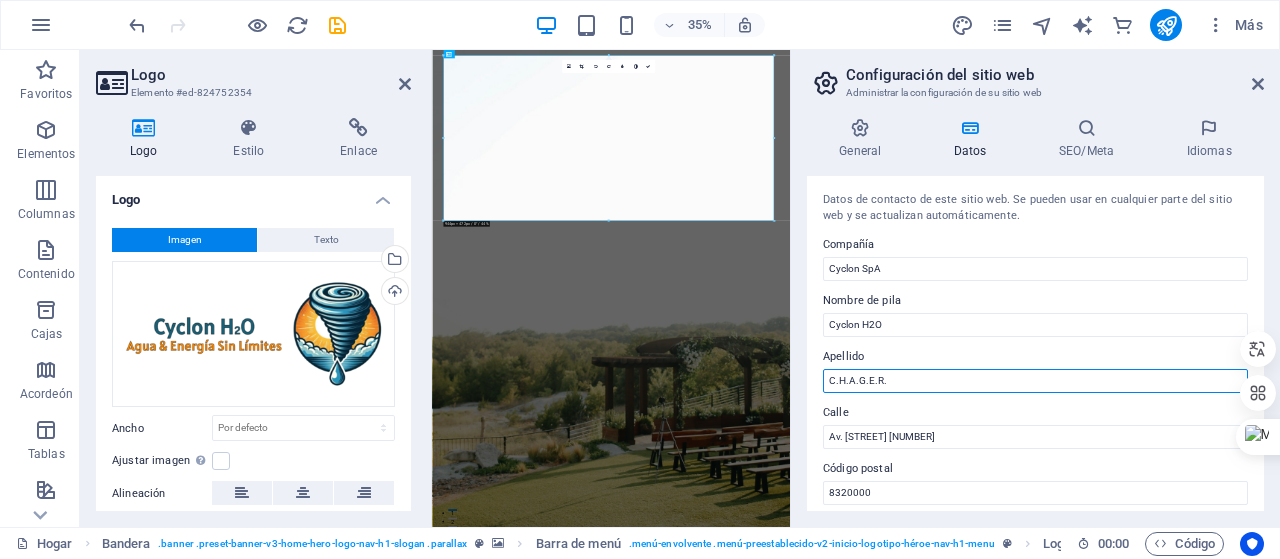 click on "C.H.A.G.E.R." at bounding box center [1035, 381] 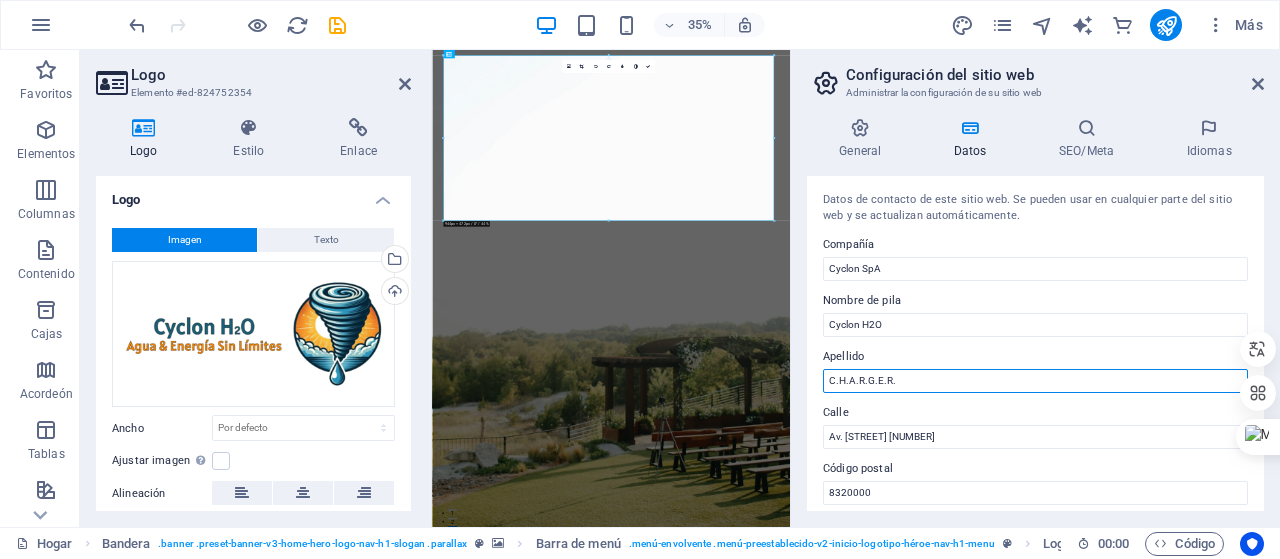 scroll, scrollTop: 100, scrollLeft: 0, axis: vertical 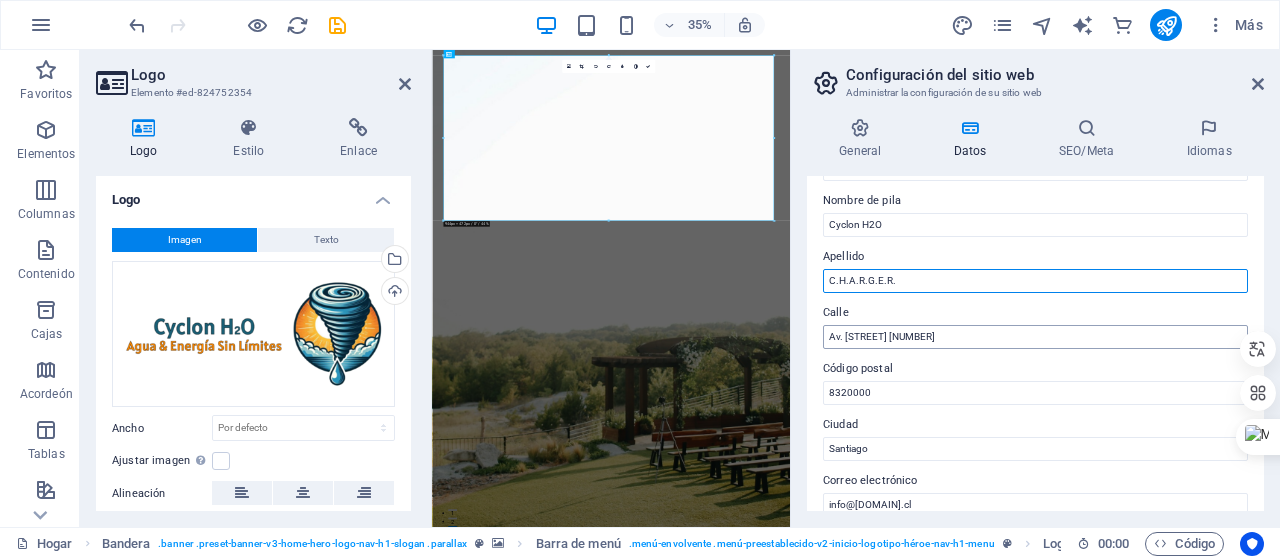 type on "C.H.A.R.G.E.R." 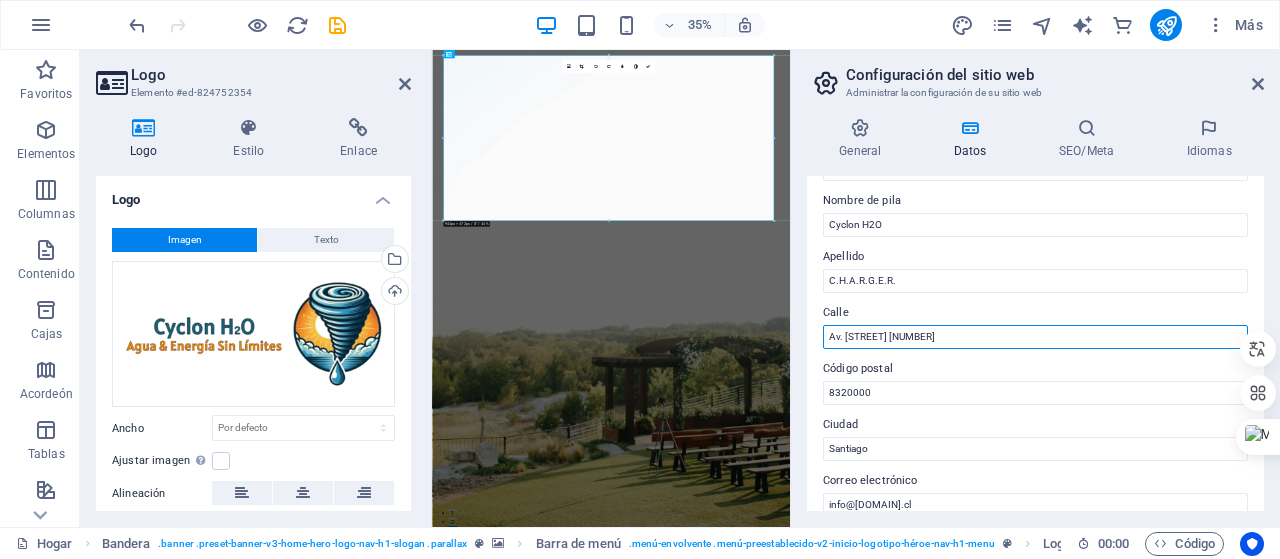 drag, startPoint x: 1018, startPoint y: 338, endPoint x: 821, endPoint y: 332, distance: 197.09135 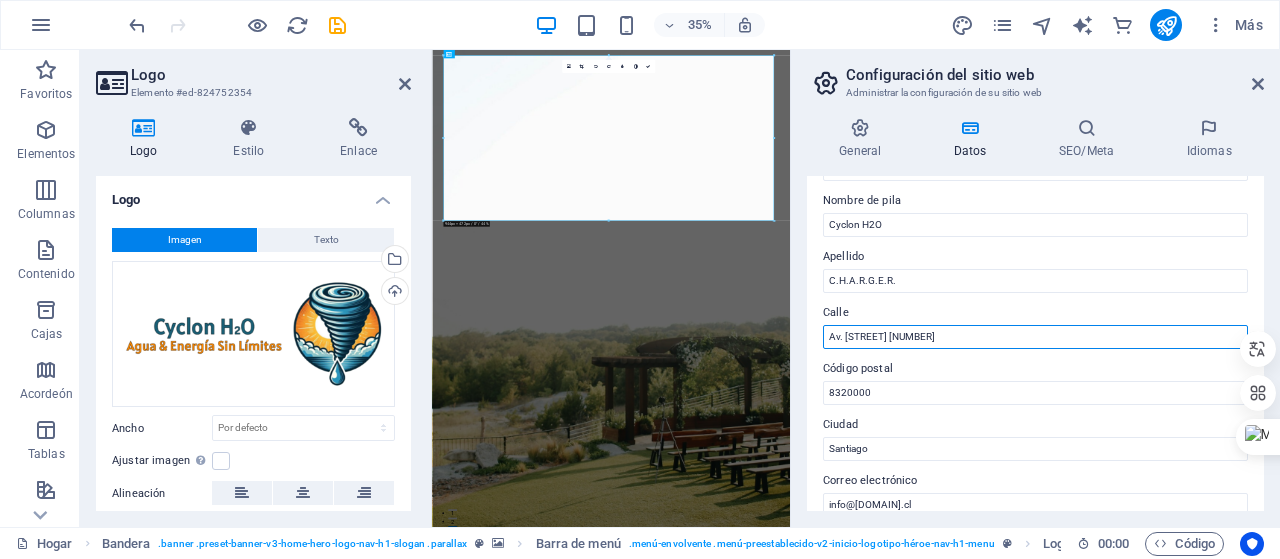 click on "Datos de contacto de este sitio web. Se pueden usar en cualquier parte del sitio web y se actualizan automáticamente. Compañía [COMPANY] Nombre de pila [PRODUCT] Apellido [LAST] Calle [STREET] [NUMBER] Código postal [POSTAL_CODE] Ciudad [CITY] Correo electrónico [EMAIL] Teléfono [PHONE] Móvil Fax Campo personalizado 1 Campo personalizado 2 Campo personalizado 3 Campo personalizado 4 Campo personalizado 5 Campo personalizado 6" at bounding box center [1035, 343] 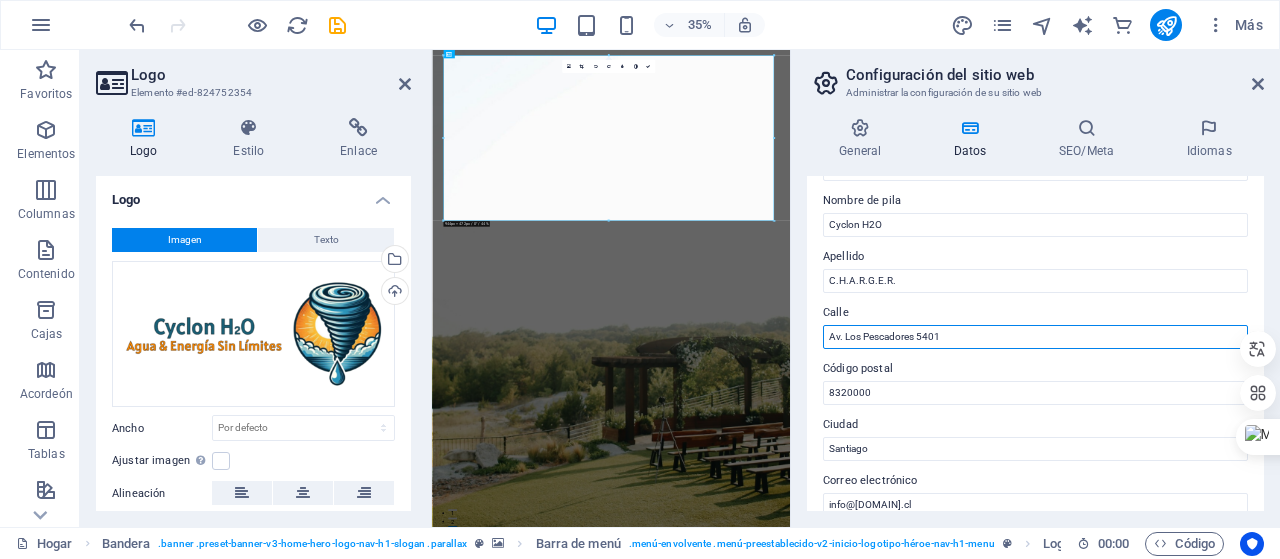 click on "Av. Los Pescadores 5401" at bounding box center (1035, 337) 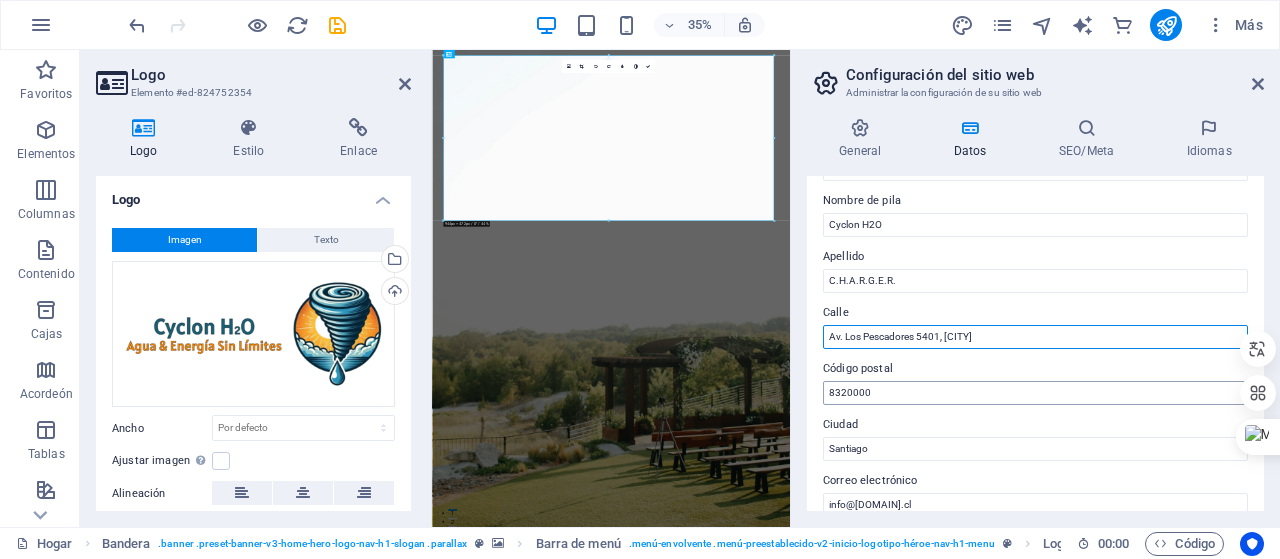 type on "Av. Los Pescadores 5401, [CITY]" 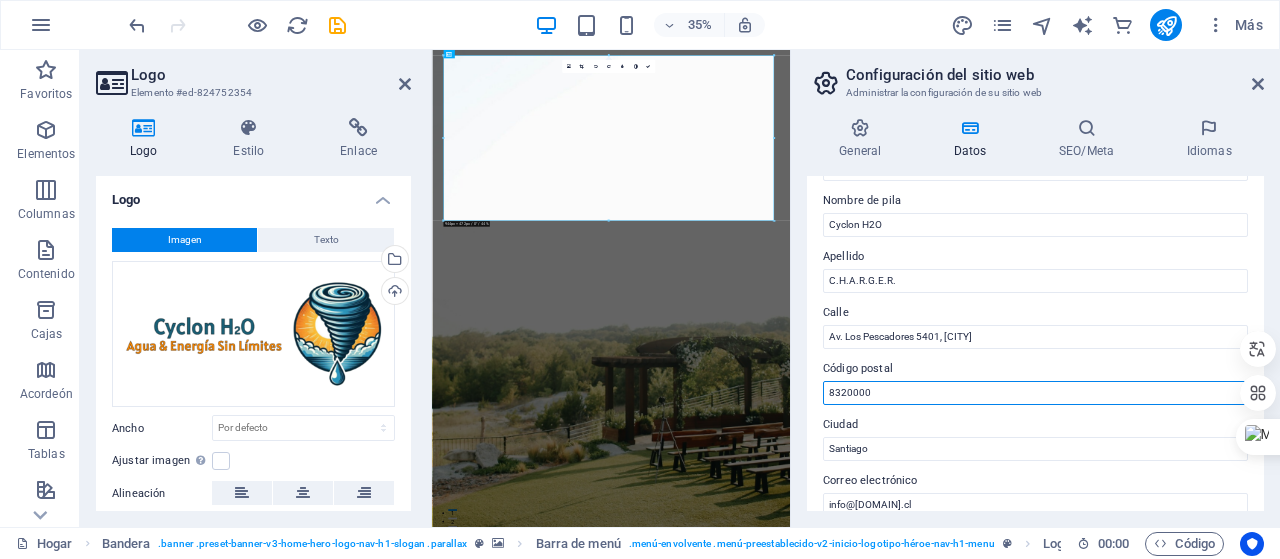 click on "8320000" at bounding box center (1035, 393) 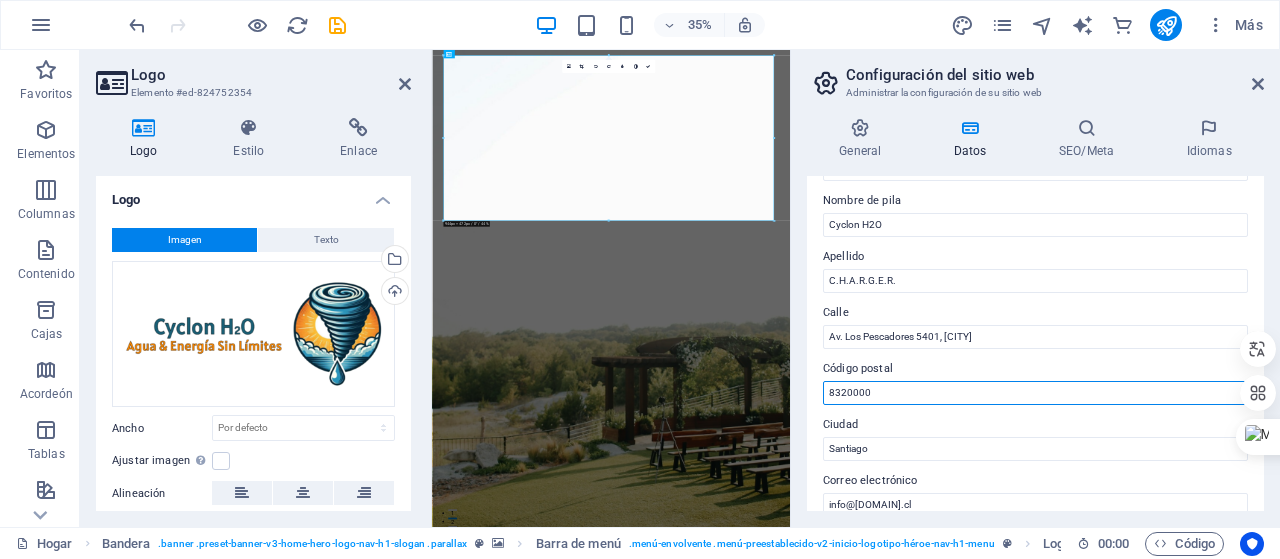 drag, startPoint x: 870, startPoint y: 389, endPoint x: 826, endPoint y: 389, distance: 44 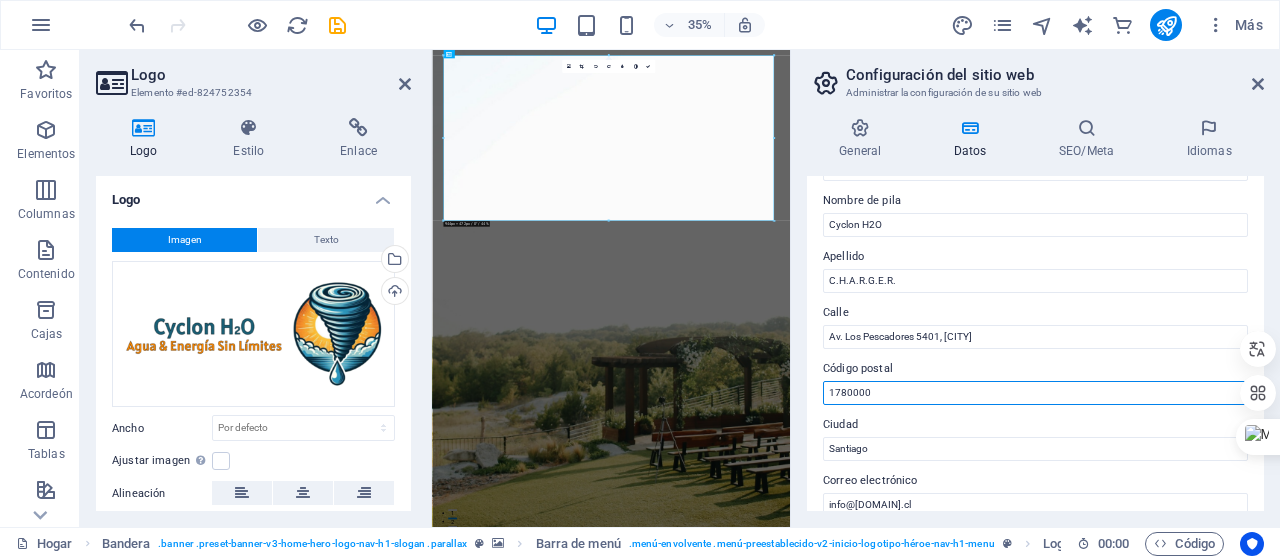 scroll, scrollTop: 200, scrollLeft: 0, axis: vertical 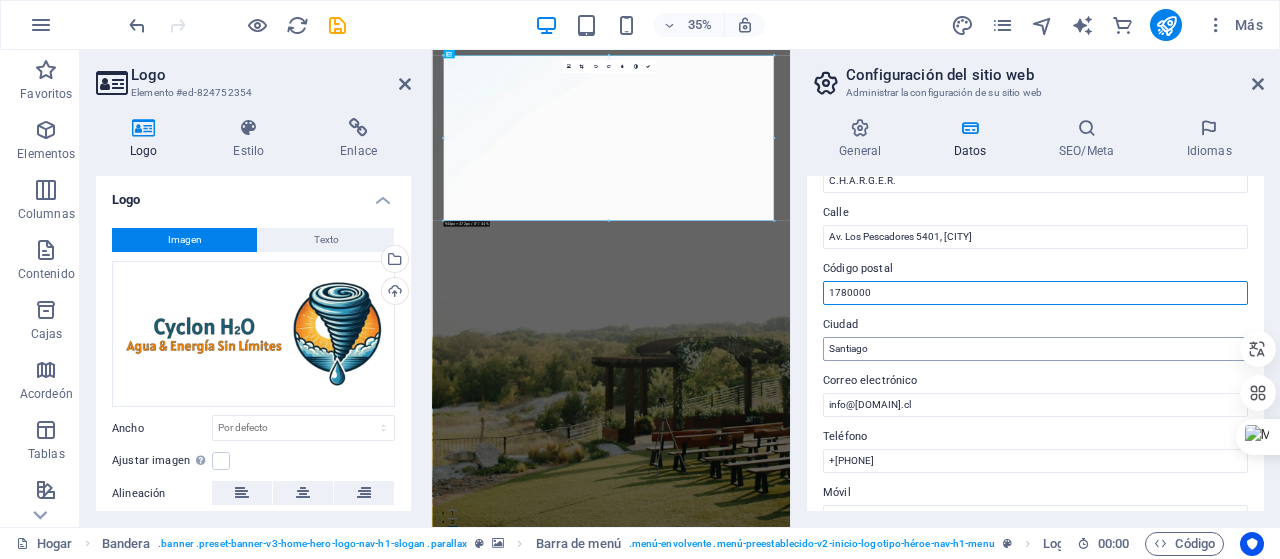 type on "1780000" 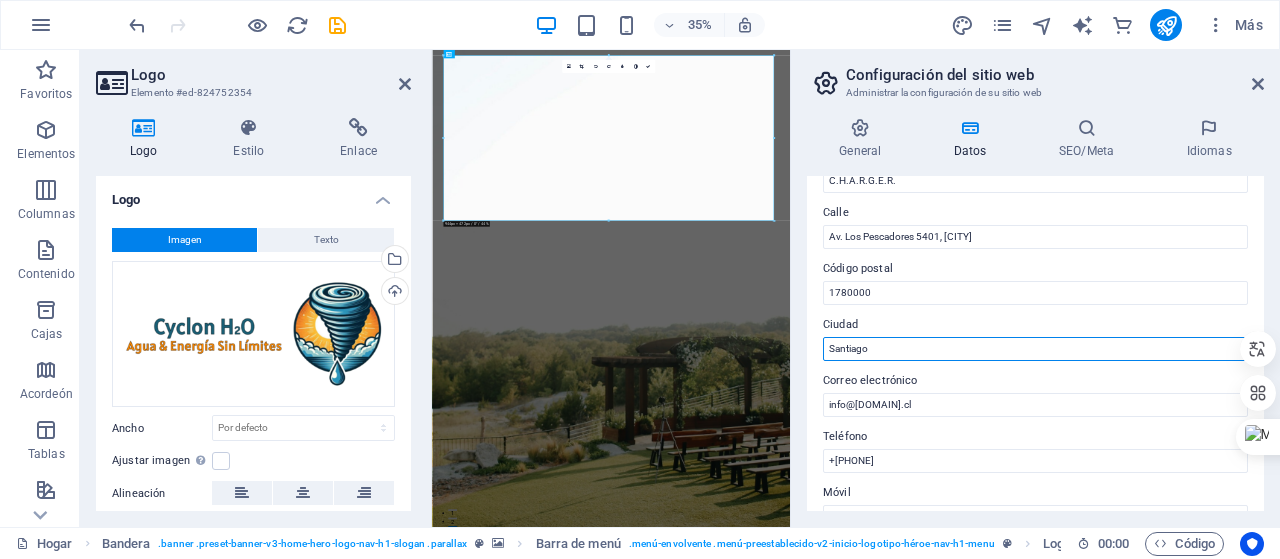drag, startPoint x: 878, startPoint y: 352, endPoint x: 818, endPoint y: 347, distance: 60.207973 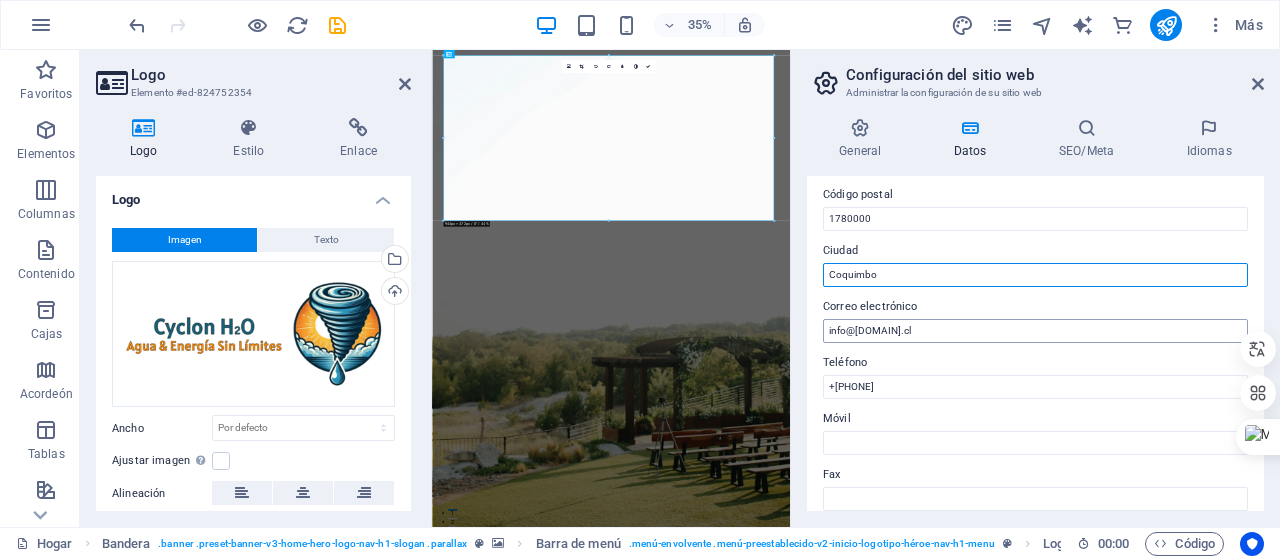 scroll, scrollTop: 300, scrollLeft: 0, axis: vertical 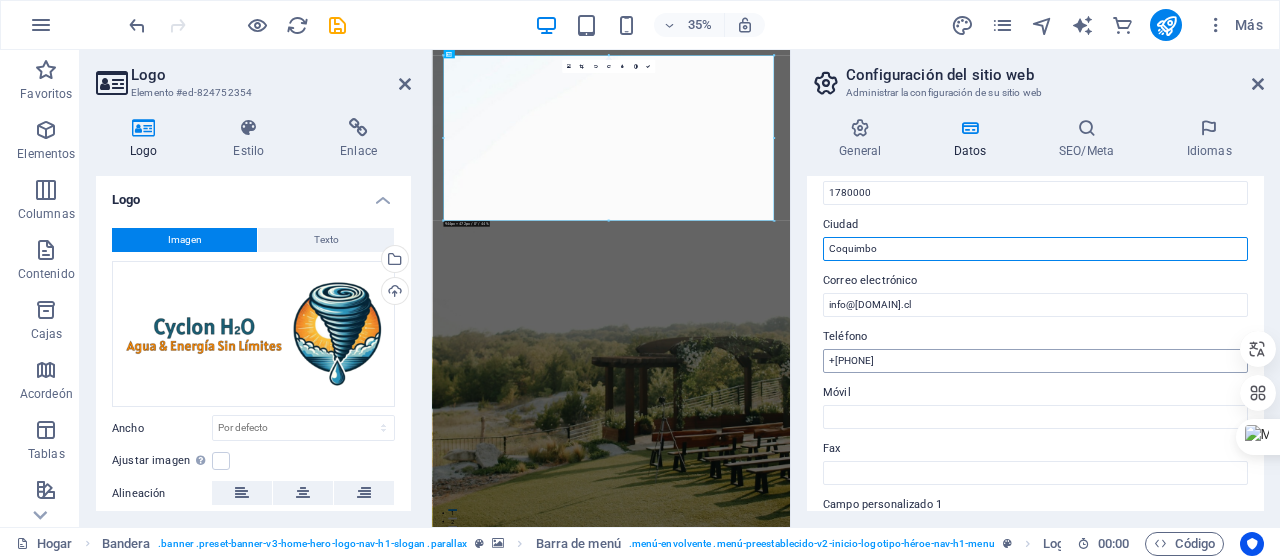 type on "Coquimbo" 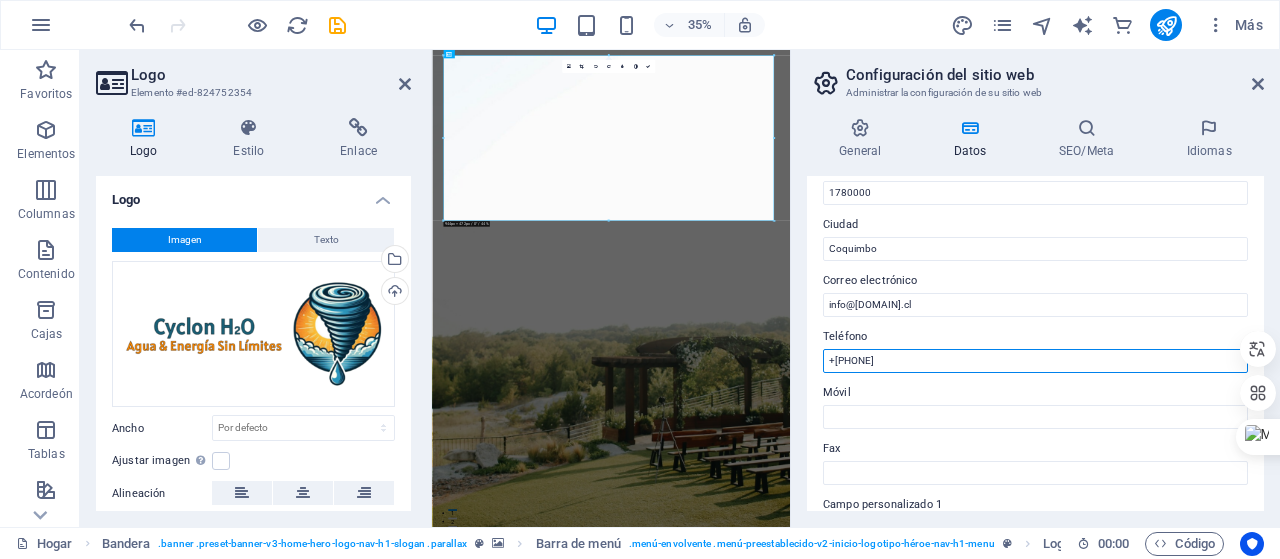 click on "+[PHONE]" at bounding box center [1035, 361] 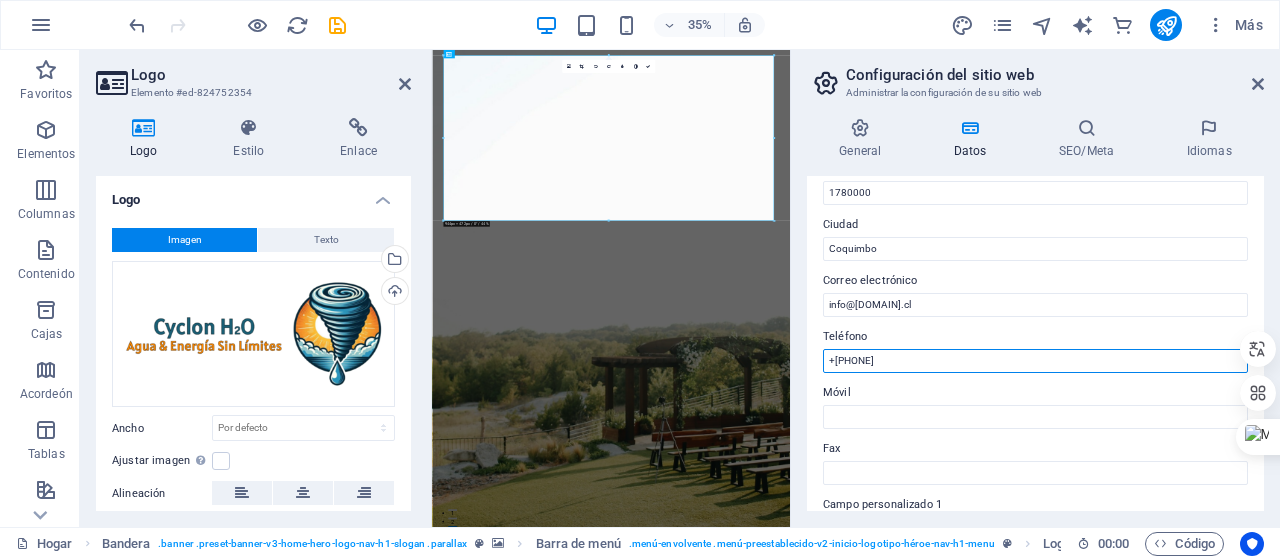 drag, startPoint x: 931, startPoint y: 361, endPoint x: 849, endPoint y: 357, distance: 82.0975 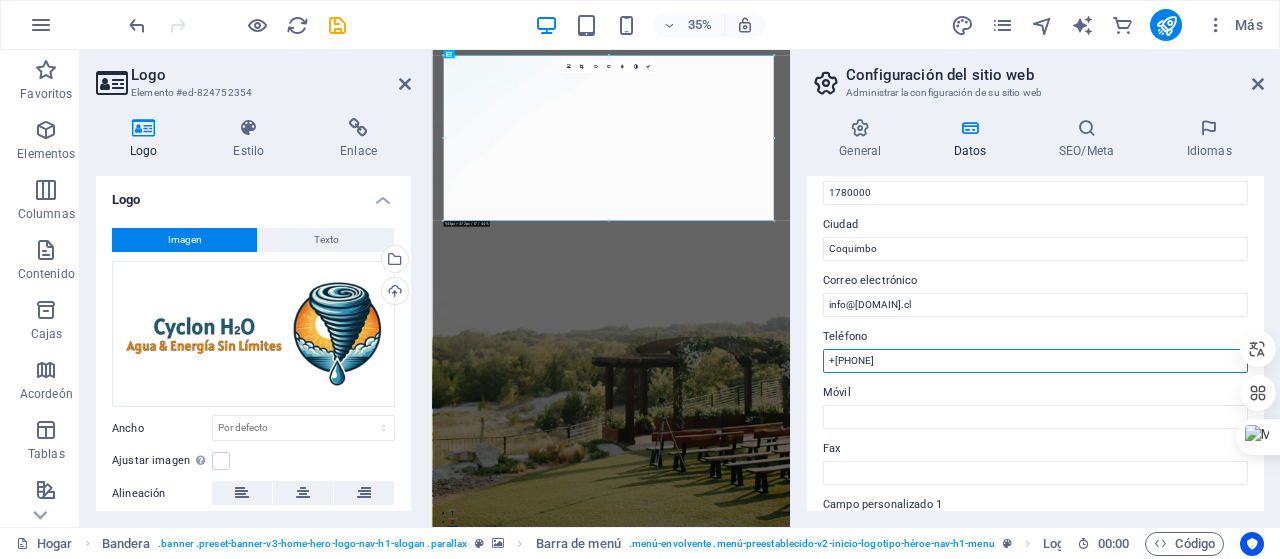 click on "+[PHONE]" at bounding box center (1035, 361) 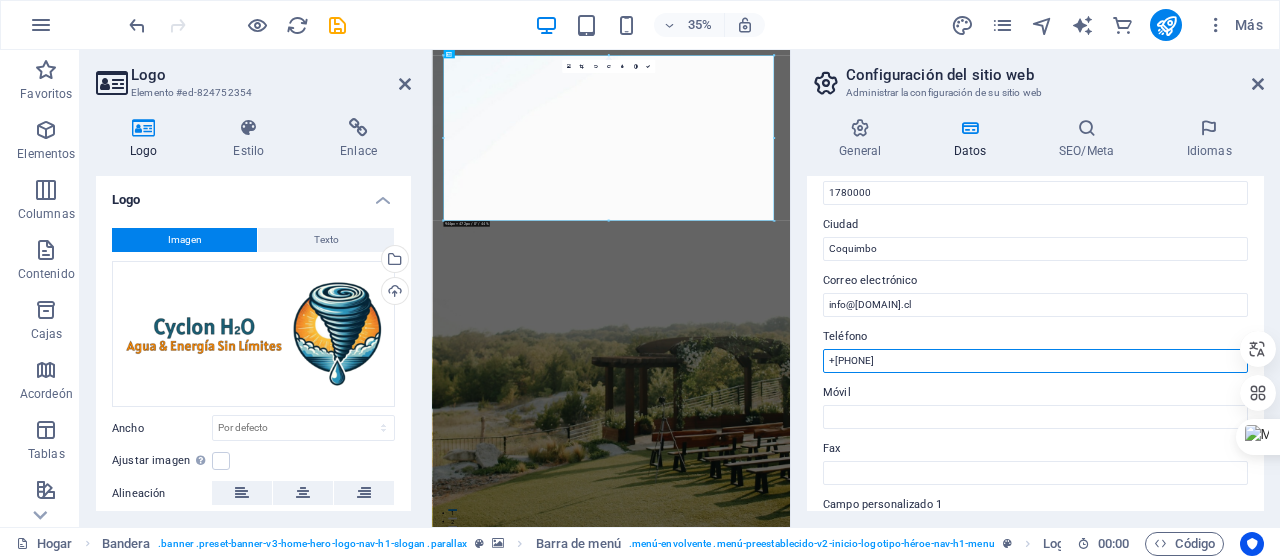 type on "+[PHONE]" 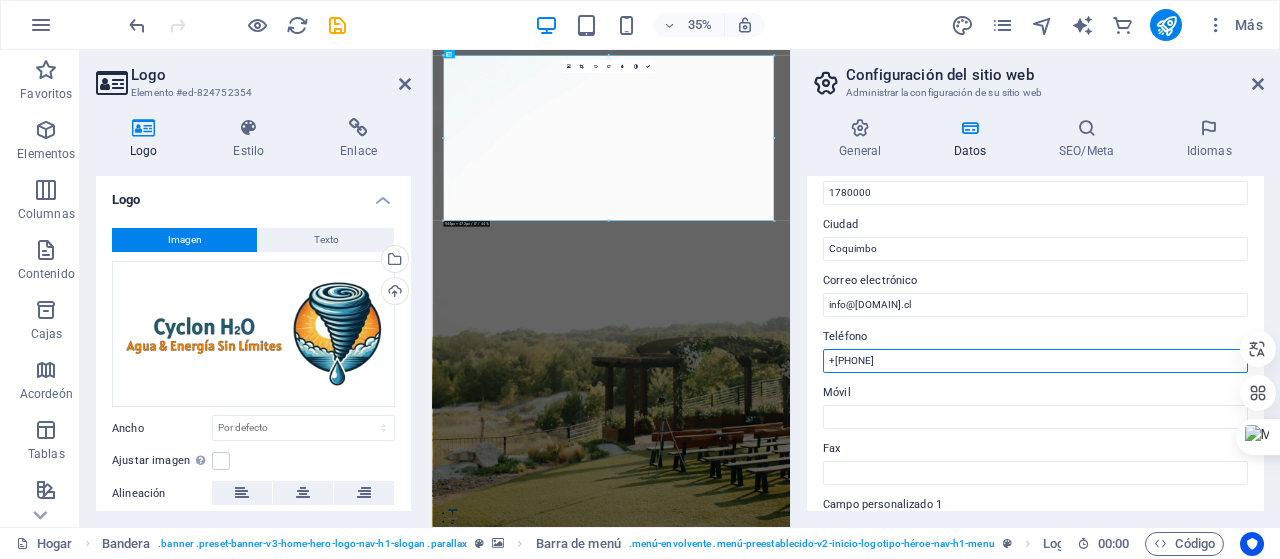 click on "+[PHONE]" at bounding box center [1035, 361] 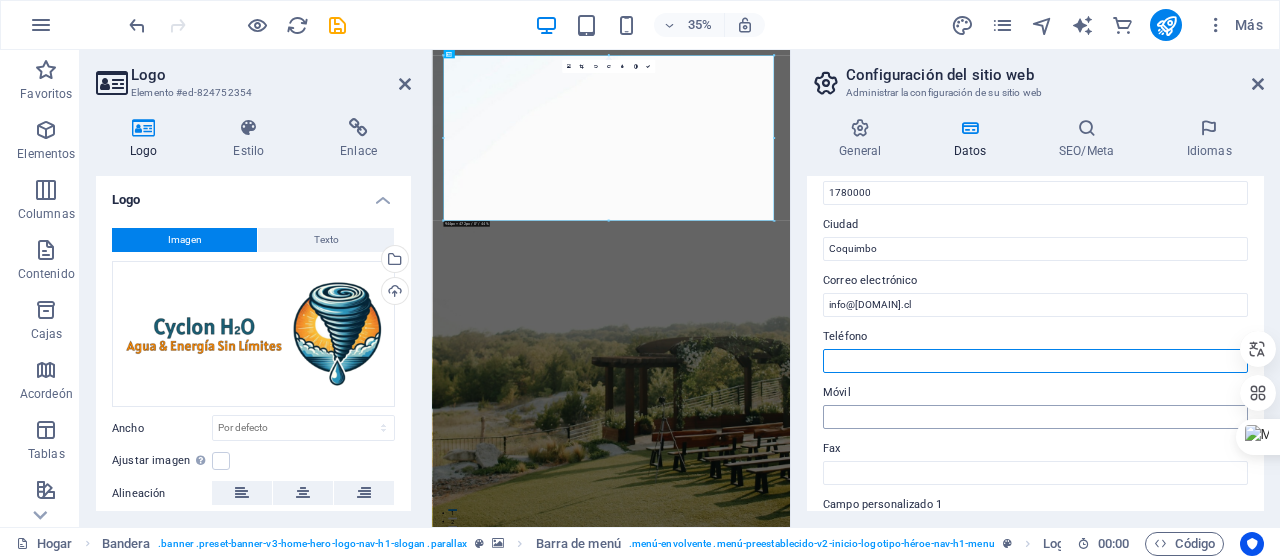 type 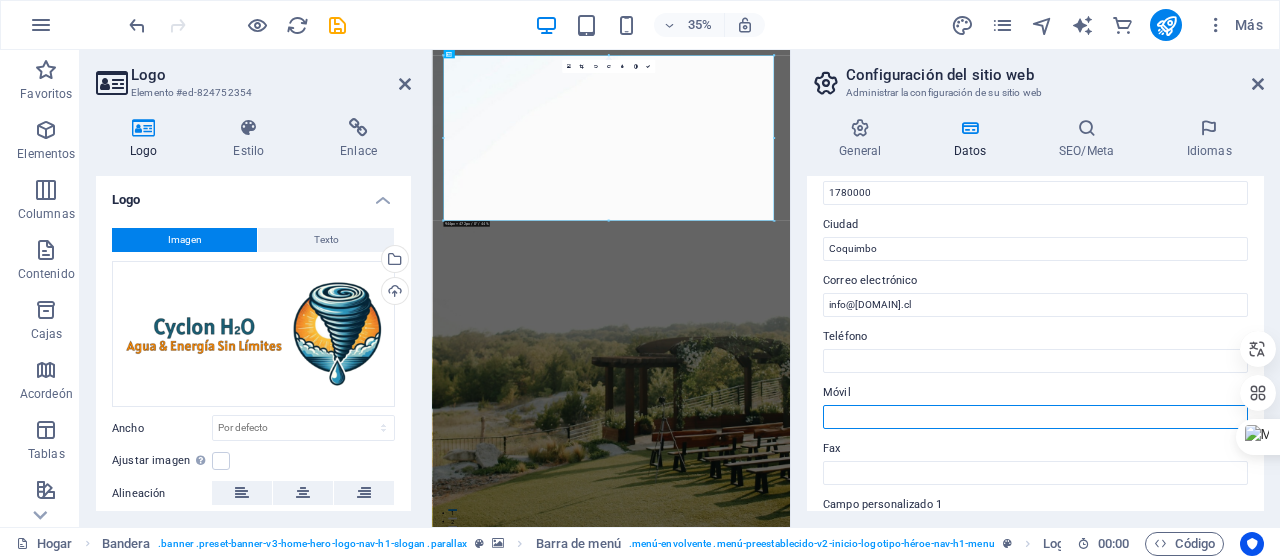 click on "Móvil" at bounding box center [1035, 417] 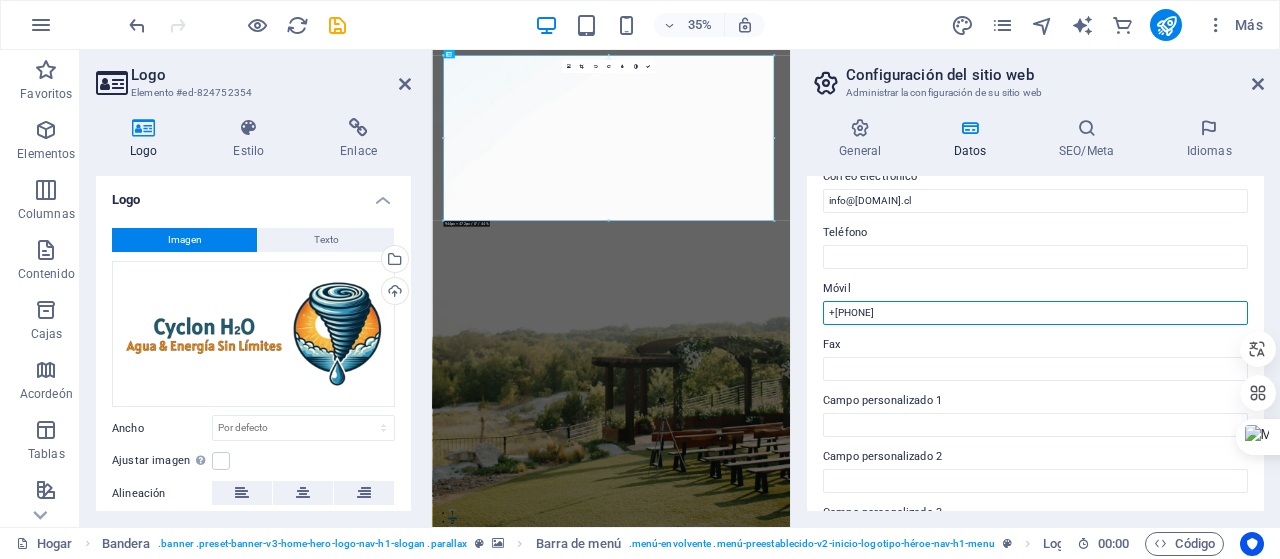 scroll, scrollTop: 325, scrollLeft: 0, axis: vertical 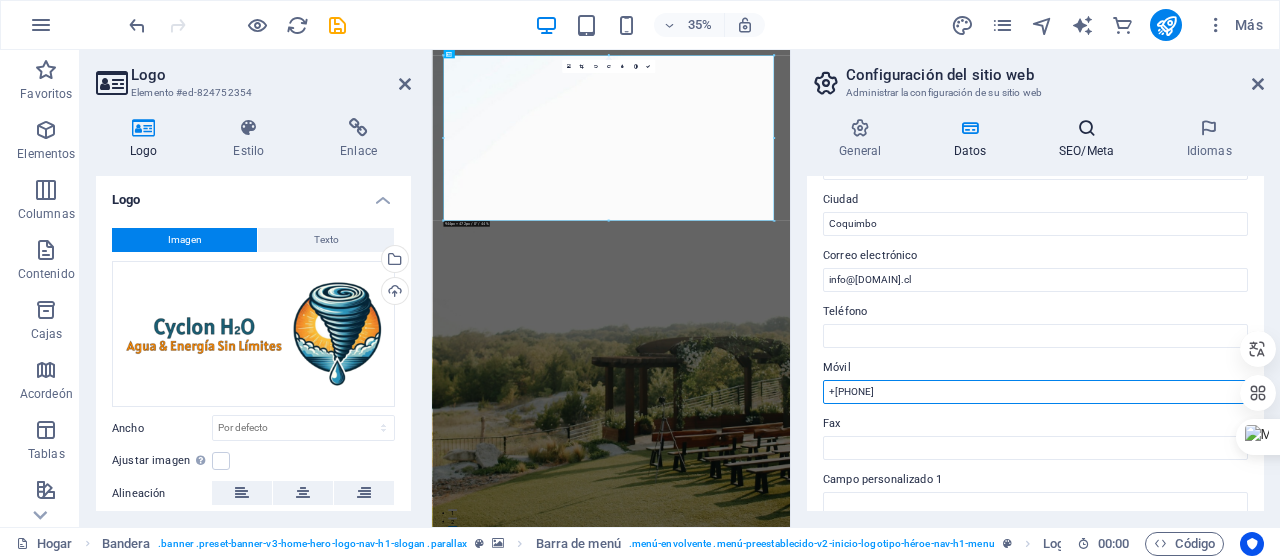type on "+[PHONE]" 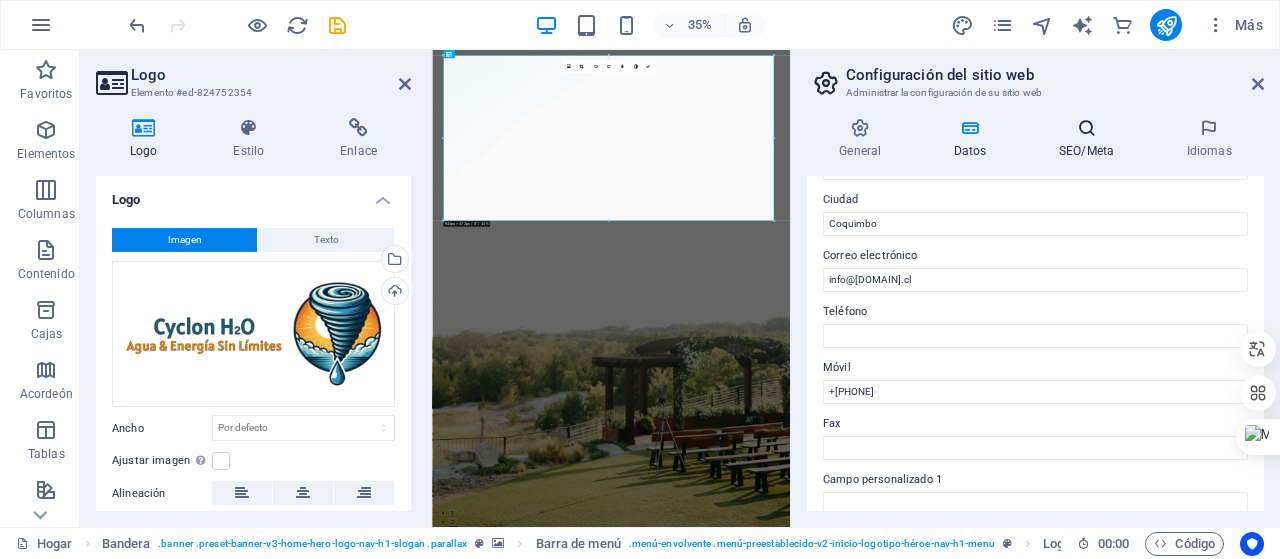 click on "SEO/Meta" at bounding box center [1091, 139] 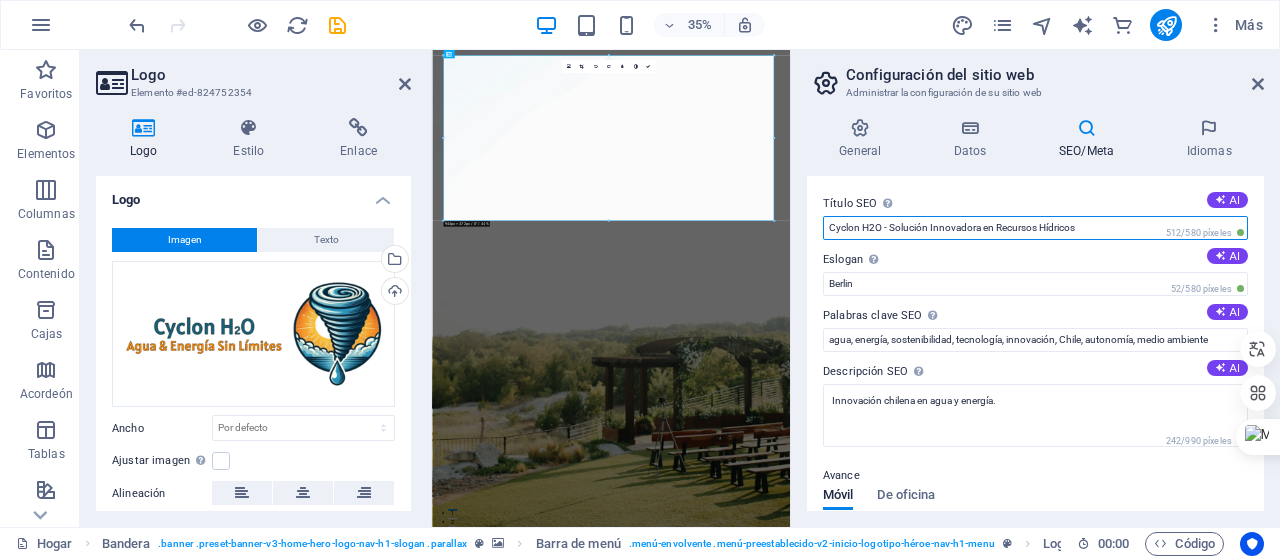 click on "Cyclon H2O - Solución Innovadora en Recursos Hídricos" at bounding box center [1035, 228] 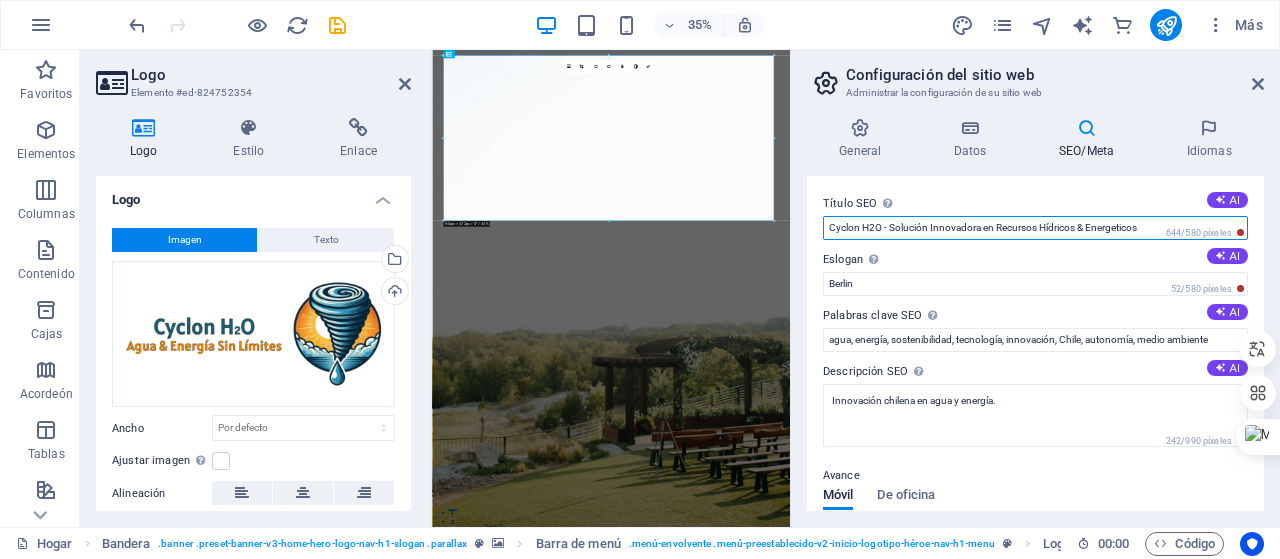 click on "Cyclon H2O - Solución Innovadora en Recursos Hídricos & Energeticos" at bounding box center (1035, 228) 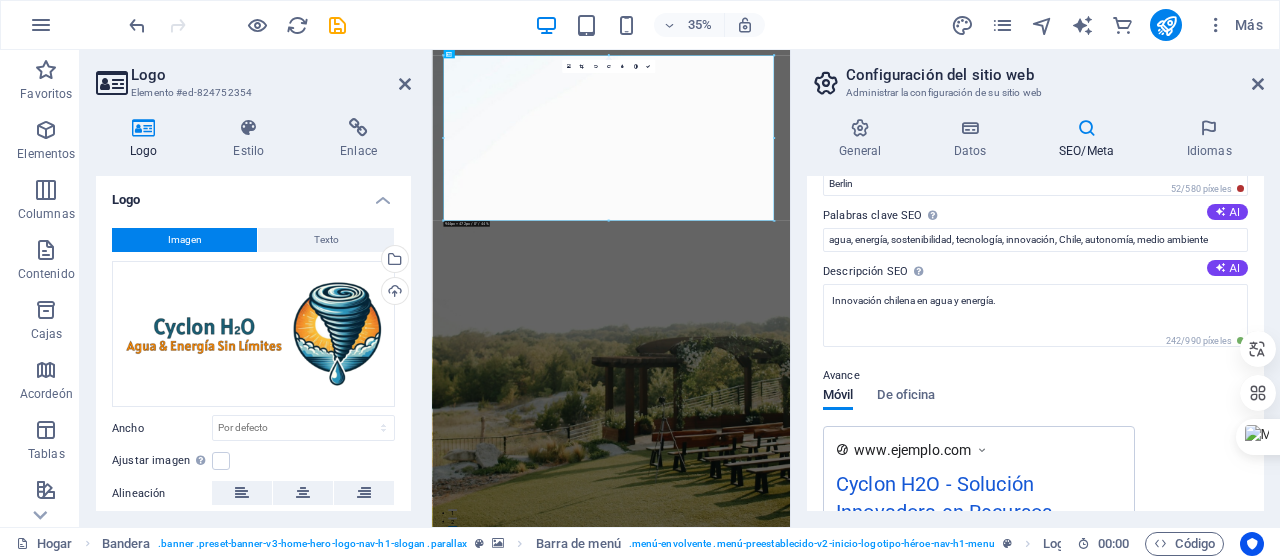 scroll, scrollTop: 0, scrollLeft: 0, axis: both 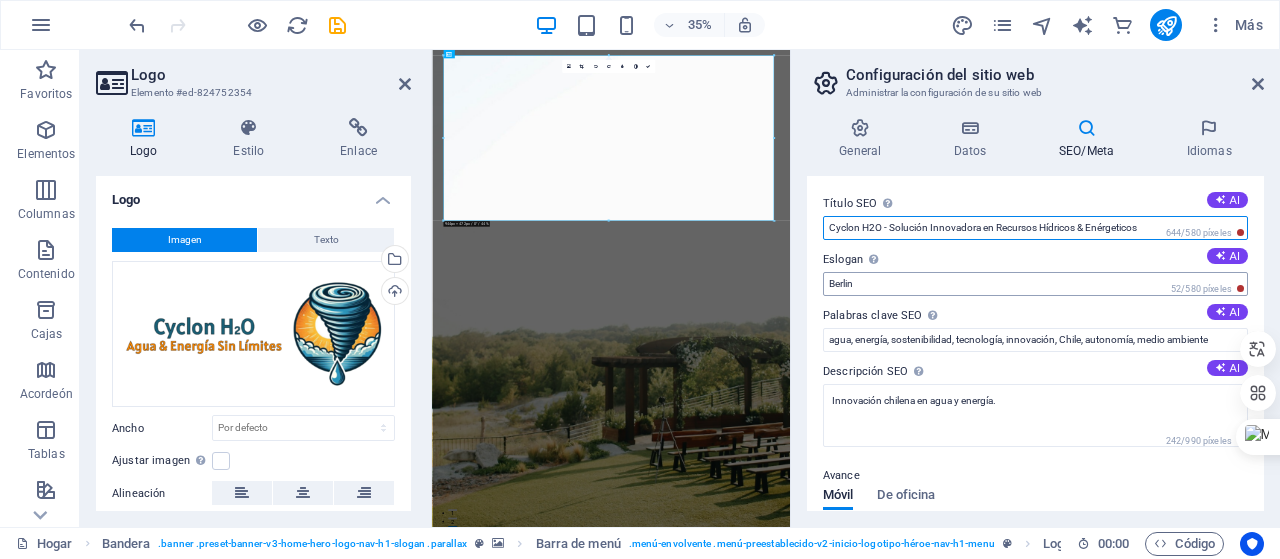 type on "Cyclon H2O - Solución Innovadora en Recursos Hídricos & Enérgeticos" 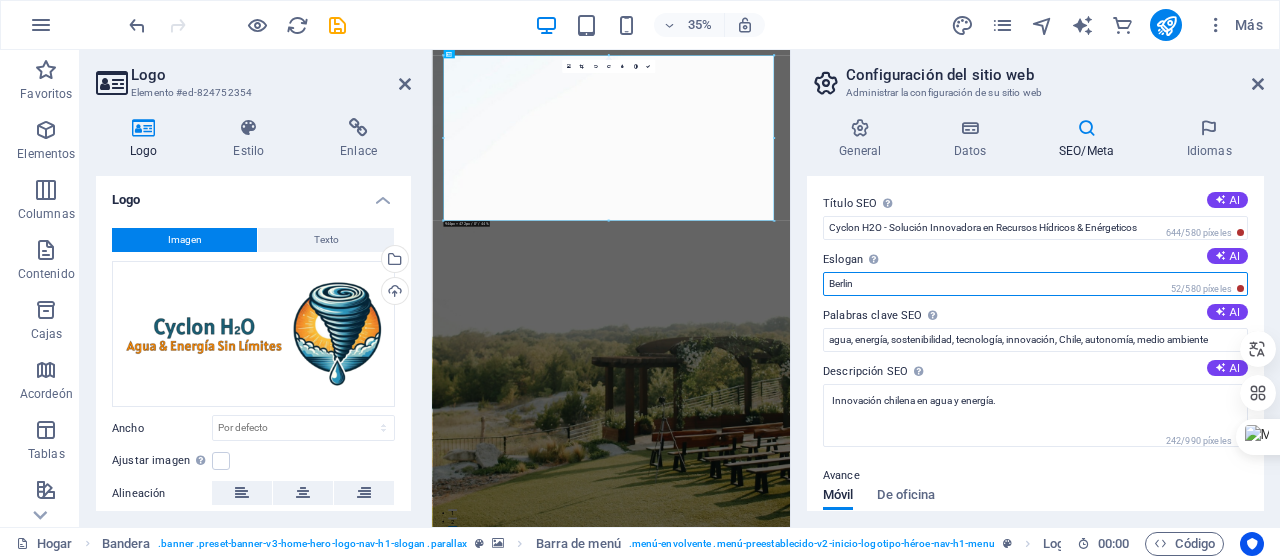 click on "Berlin" at bounding box center [1035, 284] 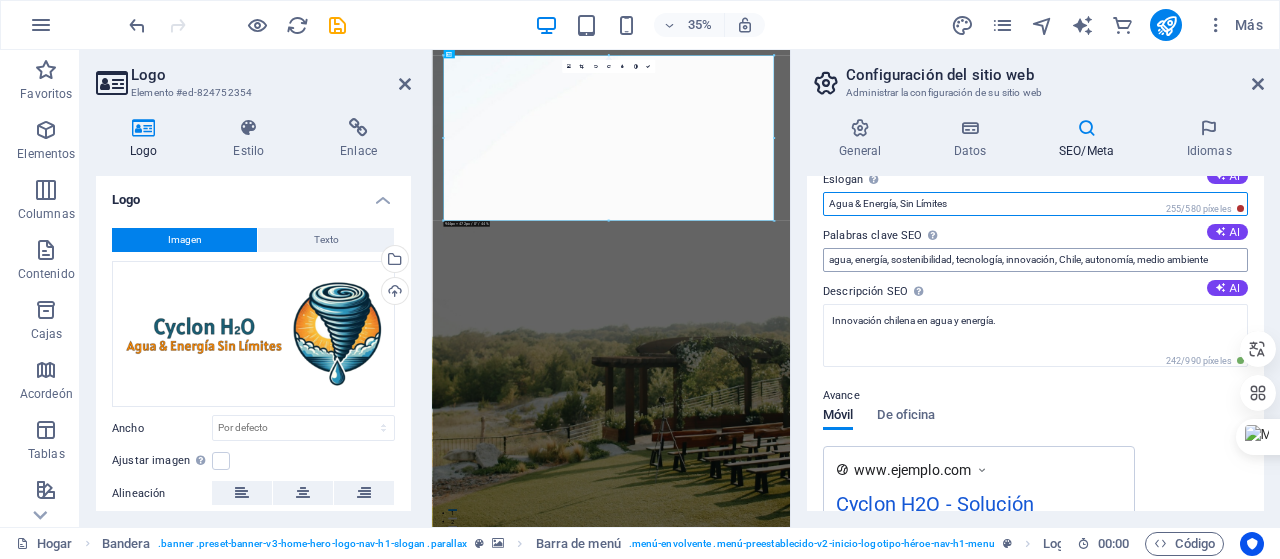 scroll, scrollTop: 100, scrollLeft: 0, axis: vertical 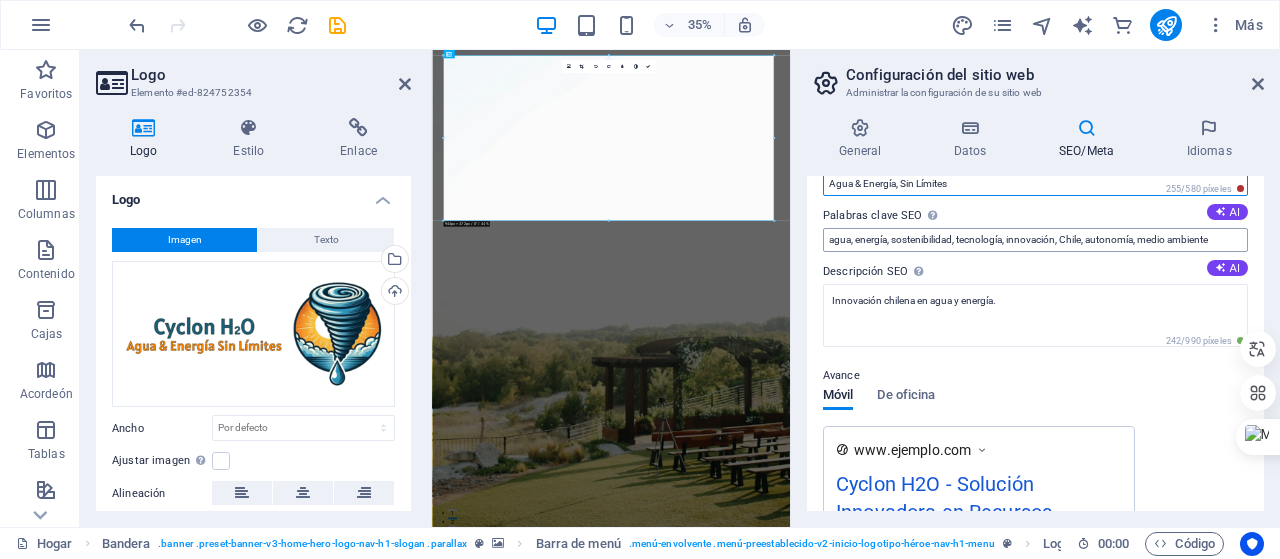 type on "Agua & Energía, Sin Límites" 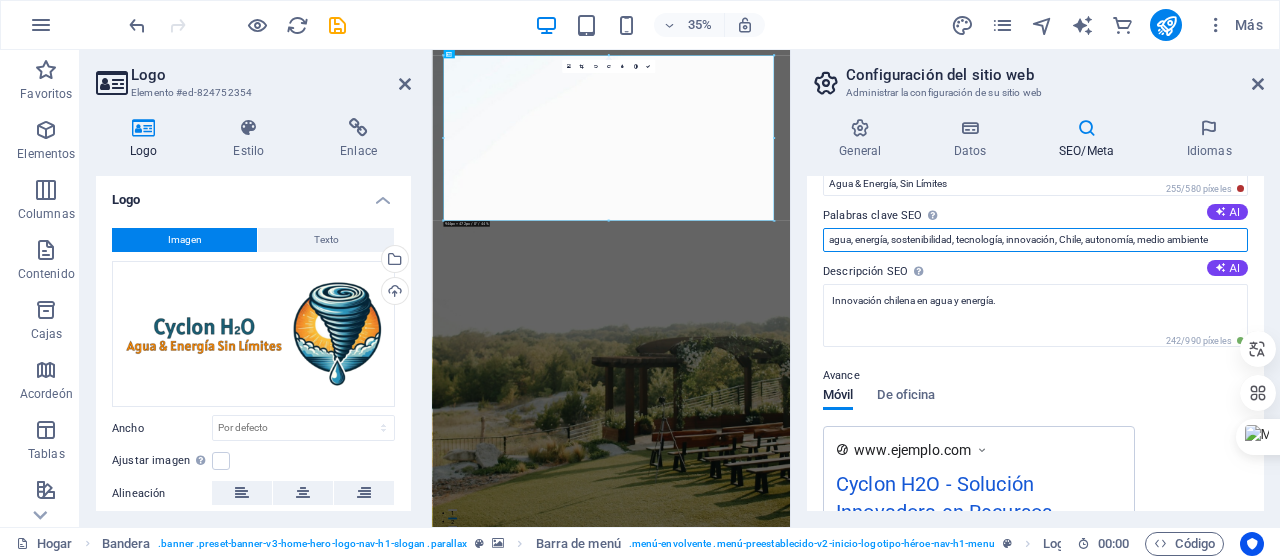 click on "agua, energía, sostenibilidad, tecnología, innovación, Chile, autonomía, medio ambiente" at bounding box center [1035, 240] 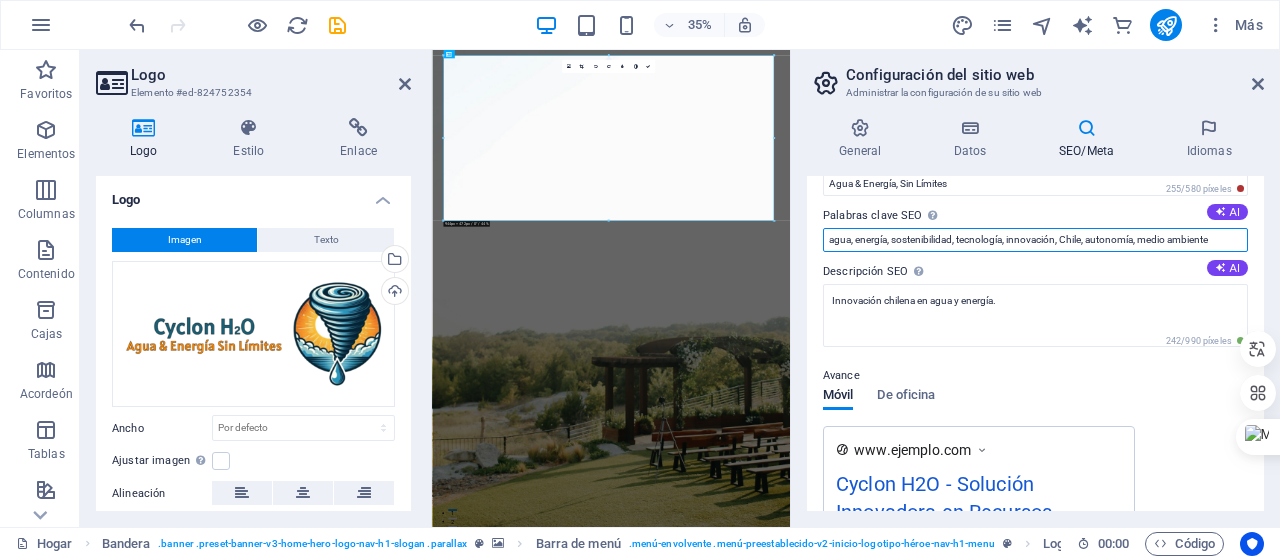 scroll, scrollTop: 0, scrollLeft: 0, axis: both 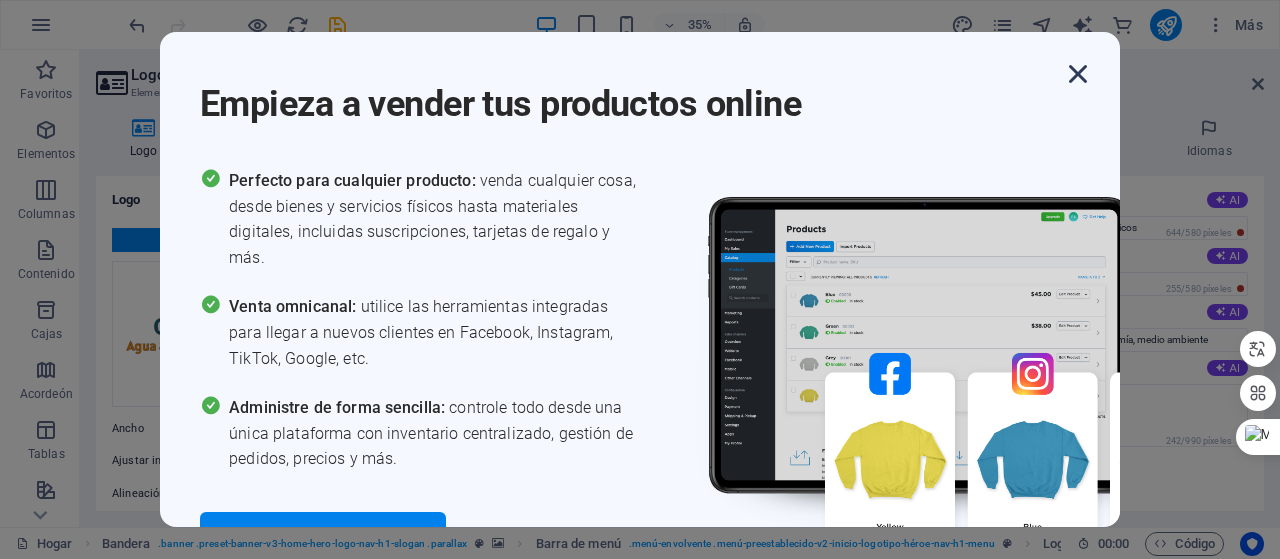 click at bounding box center [1078, 74] 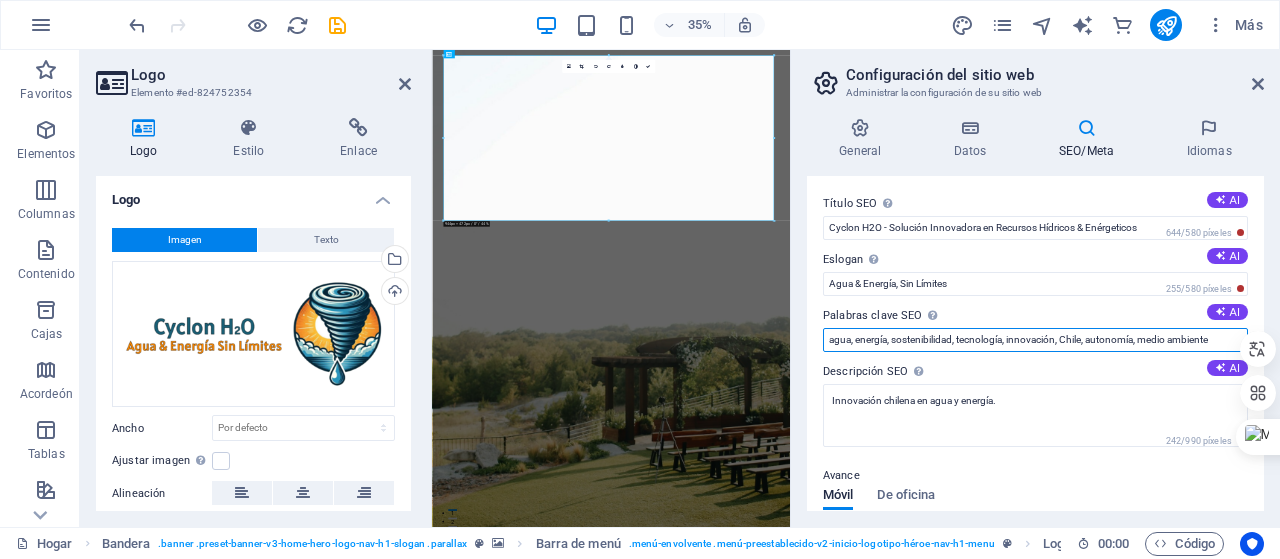 scroll, scrollTop: 100, scrollLeft: 0, axis: vertical 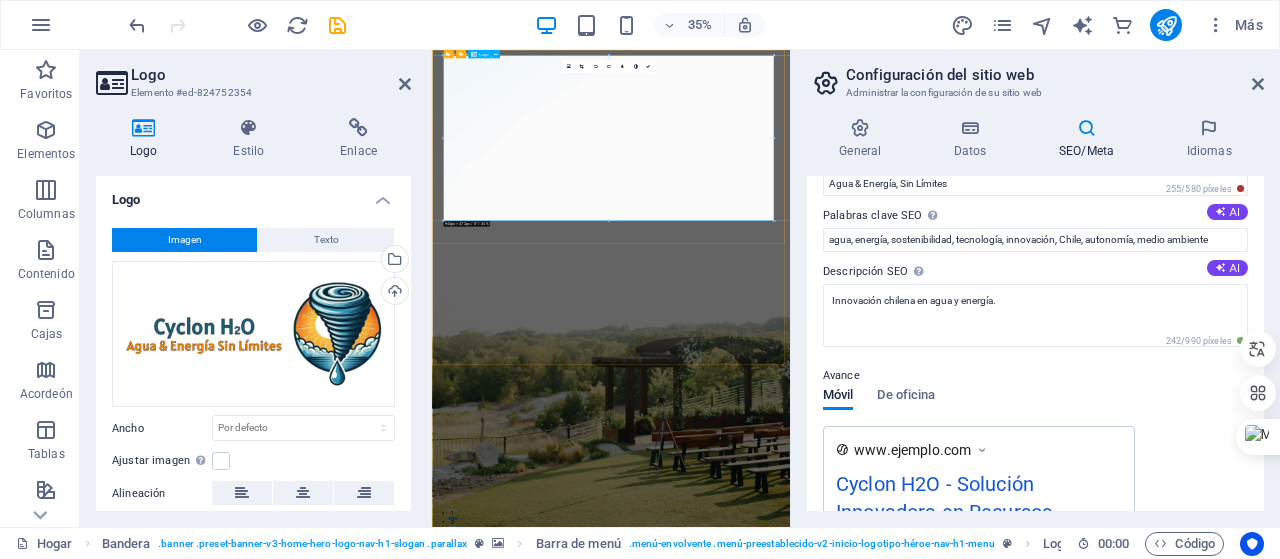drag, startPoint x: 1204, startPoint y: 268, endPoint x: 1165, endPoint y: 342, distance: 83.64807 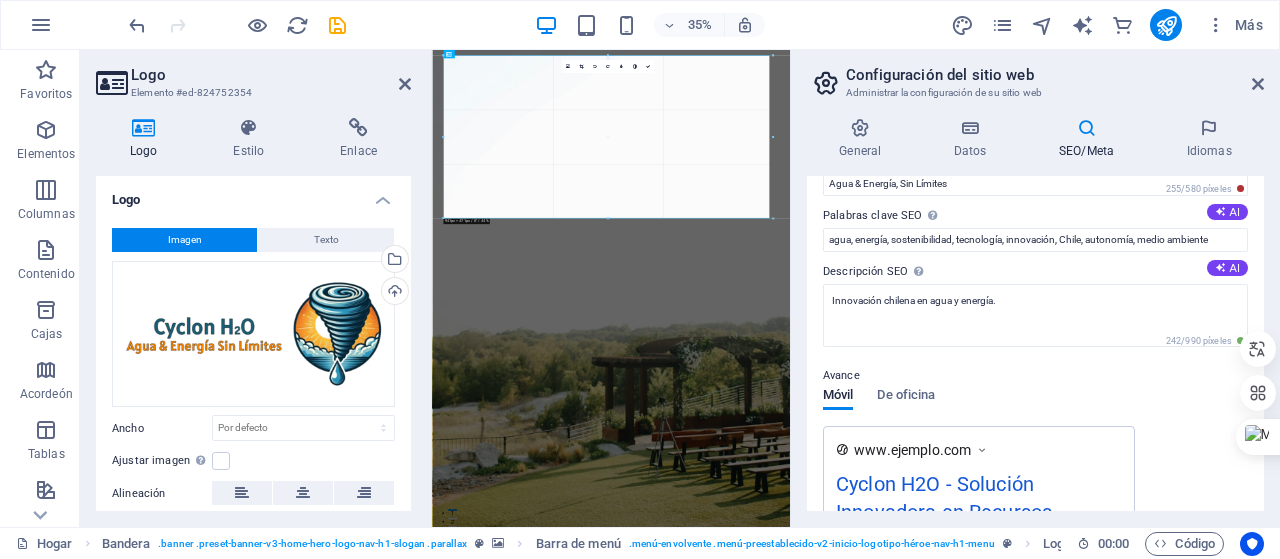 drag, startPoint x: 774, startPoint y: 223, endPoint x: 759, endPoint y: 120, distance: 104.0865 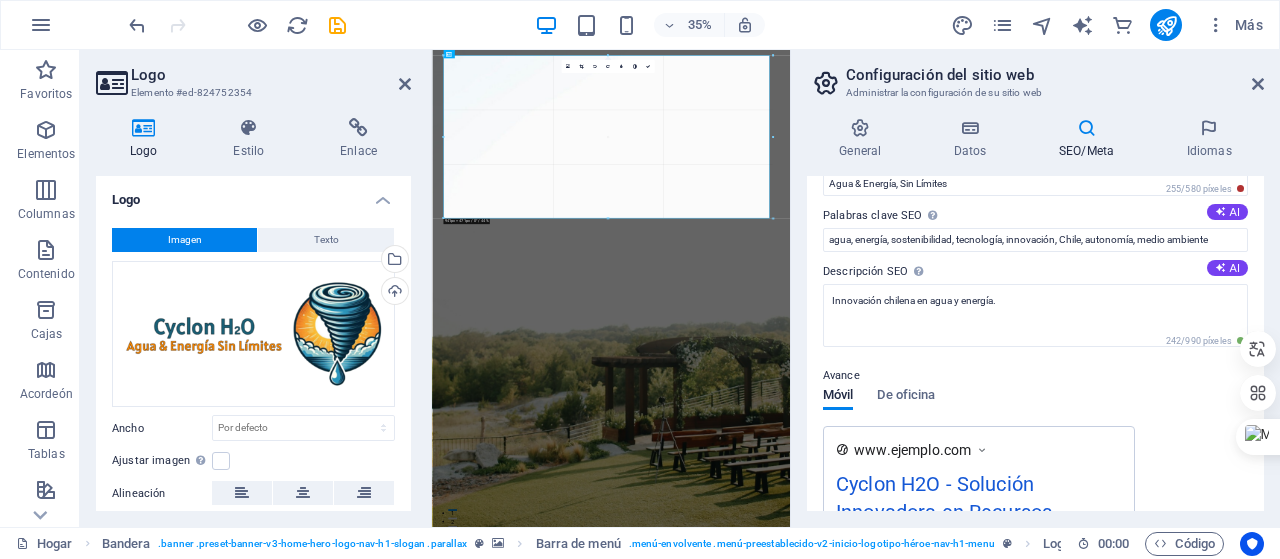 type on "931" 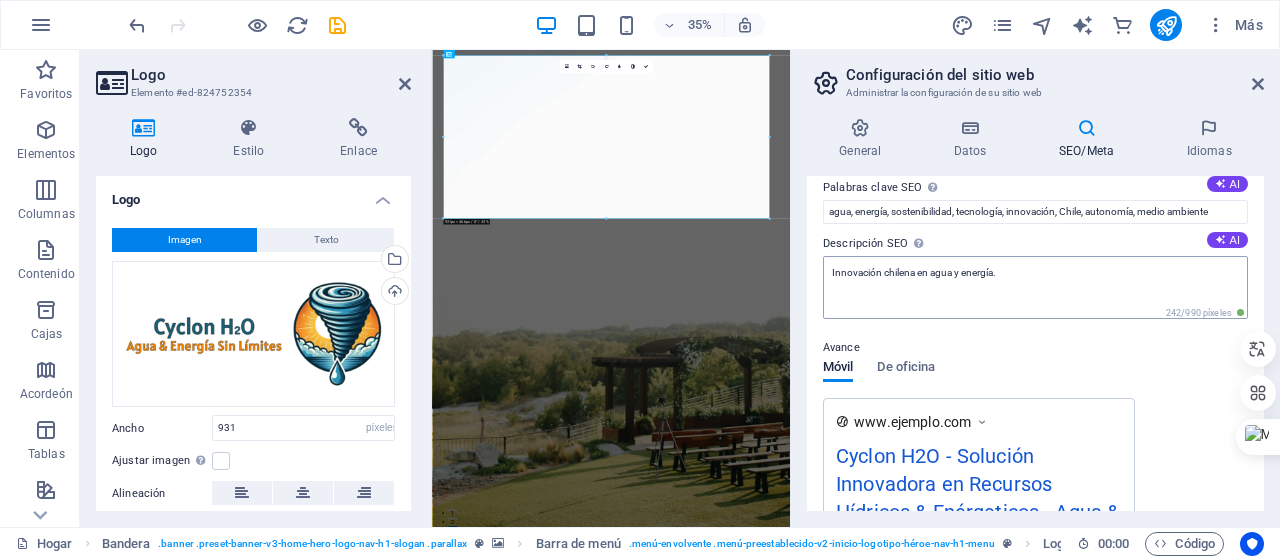 scroll, scrollTop: 100, scrollLeft: 0, axis: vertical 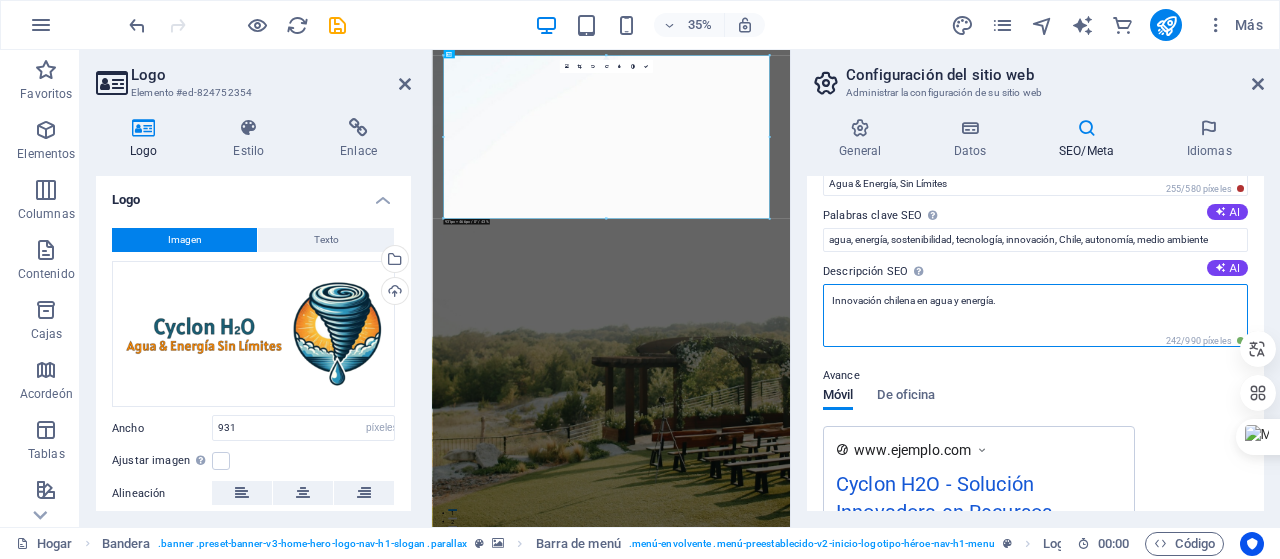 click on "Innovación chilena en agua y energía." at bounding box center [1035, 315] 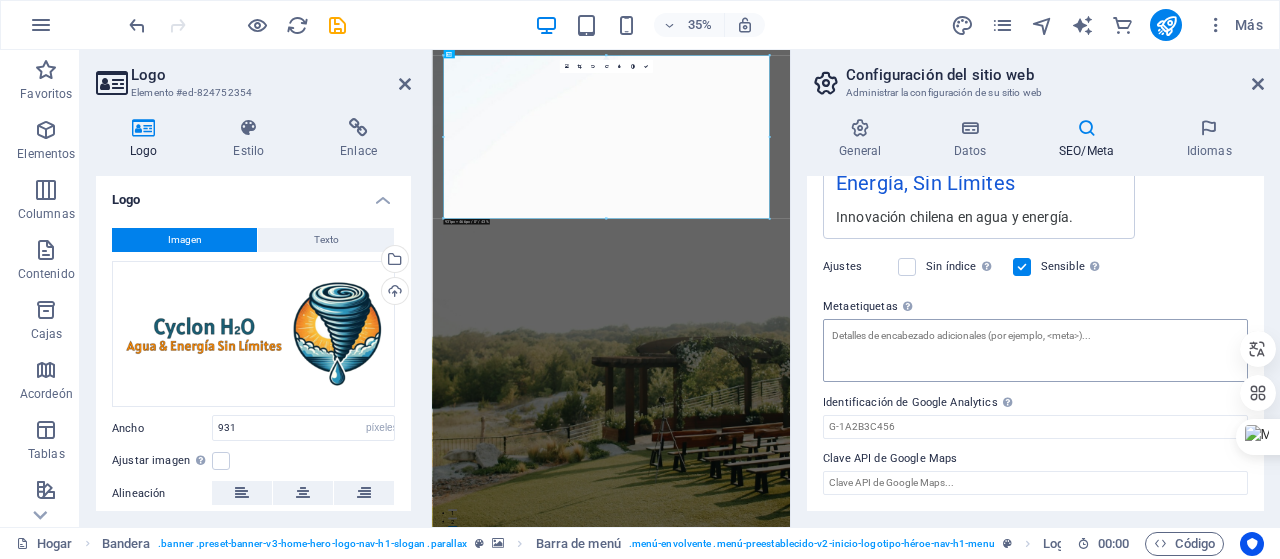 scroll, scrollTop: 482, scrollLeft: 0, axis: vertical 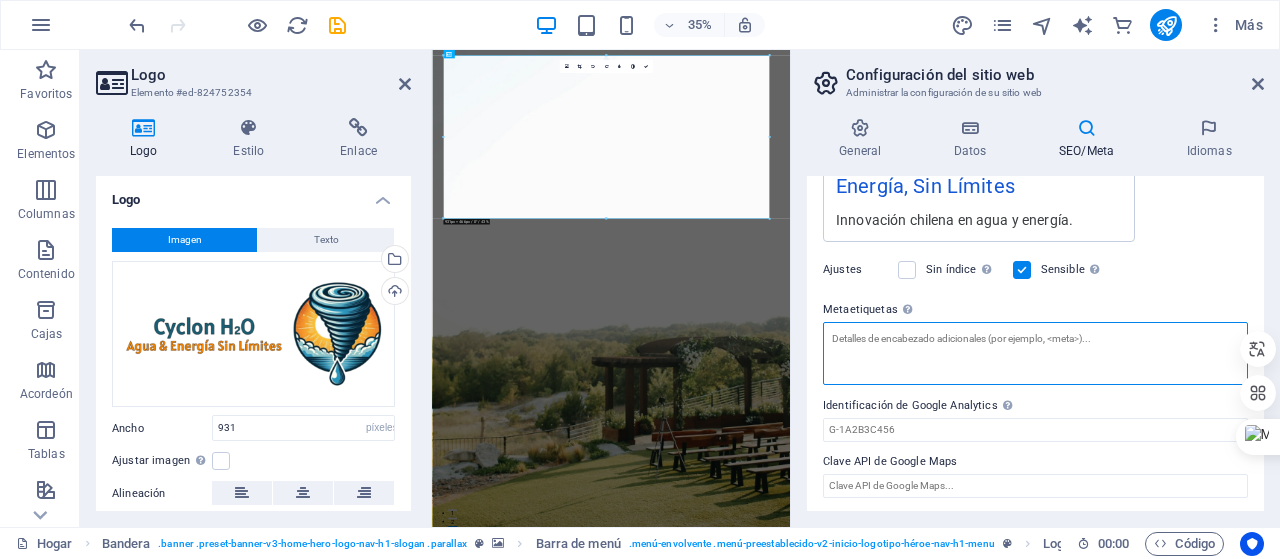 click on "Metaetiquetas Introduzca aquí el código HTML que se colocará dentro de las etiquetas de su sitio web. Tenga en cuenta que su sitio web podría no funcionar si incluye código con errores." at bounding box center [1035, 353] 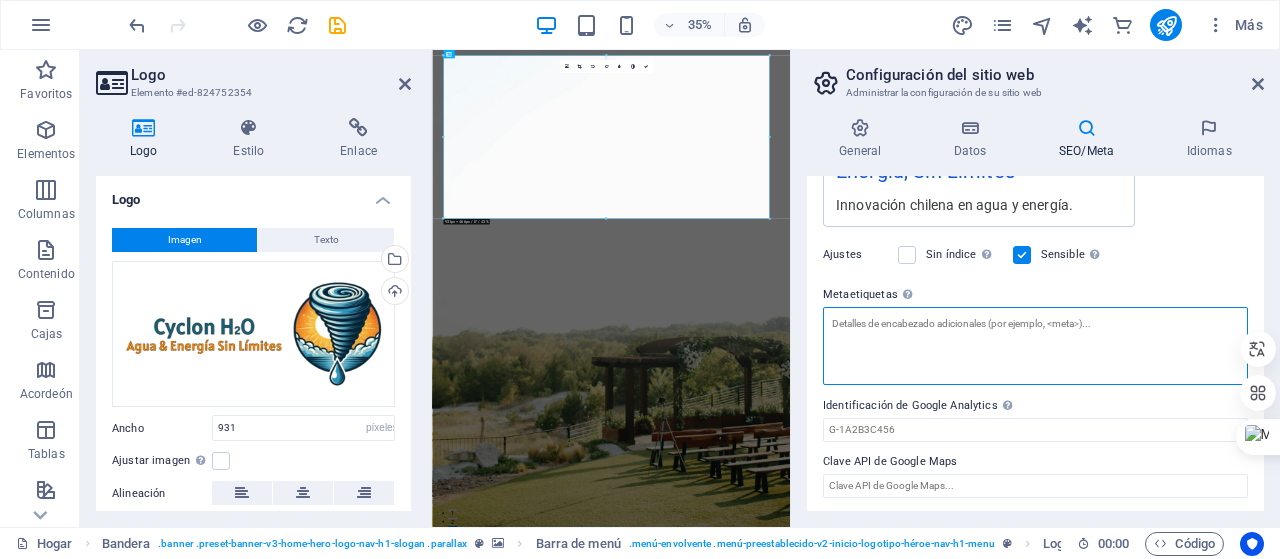 scroll, scrollTop: 482, scrollLeft: 0, axis: vertical 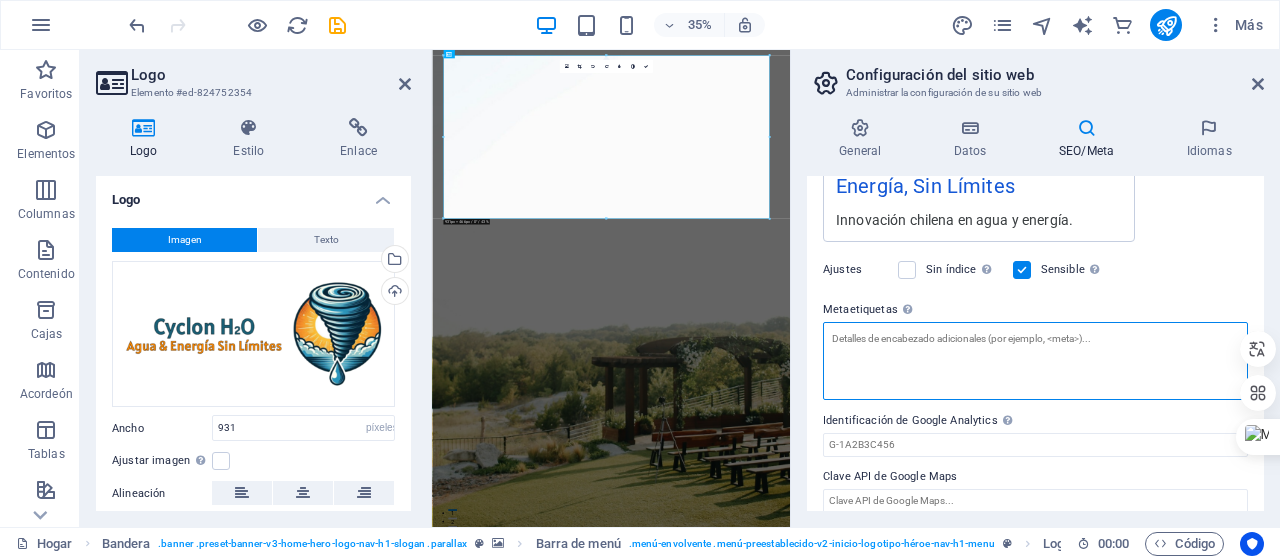 paste on "<!-- Loremip Dolo Sita -->
<conse>Adipis E3S | Doei Temporincid u Laboree Dolore - Magnaaliqu Enimadmin</venia>
<quis nost="exercitatio" ullamco="Laborisn aliquip exeacommo cons duisauteir inrepreh vo veli esse c fugiatn pariature. Sinto cupi nonproi, suntculpaquio d mollitanimi. ¡Estlabor perspiciatis undeomnisist!">
<natu erro="voluptat" accusan="doloremqu laud totamremape, eaqueip quaeab Illoi, veritatisq architecto beatae, vitaedic explica nemoenimip, quia vo asperna autoditfu, consequ magnidol eosr sequine">
<nequ porr="quisqu" dolorem="Adipis NuM">
<eius modi="temporain" magnamq="Etiamm S5N - Eligendiop Cumquenih">
<impe quop="facere" possimu="assum, repell">
<!-- Temp Autem / Quibusda (Offic Debitisr) -->
<nece saepeeve="vo:repud" recusan="Itaque E7H | Tenetursap de Reic v Maiores Aliasper">
<dolo asperior="re:minimnostru" exercit="Ullamcorpo suscipitl ali commodicon quidmax mollitiam ha quid r facili ex distinc naml te cumsoluta nobise o cumquenihilimp">
<minu quodmaxi="pl:face" possimu="omnislo">..." 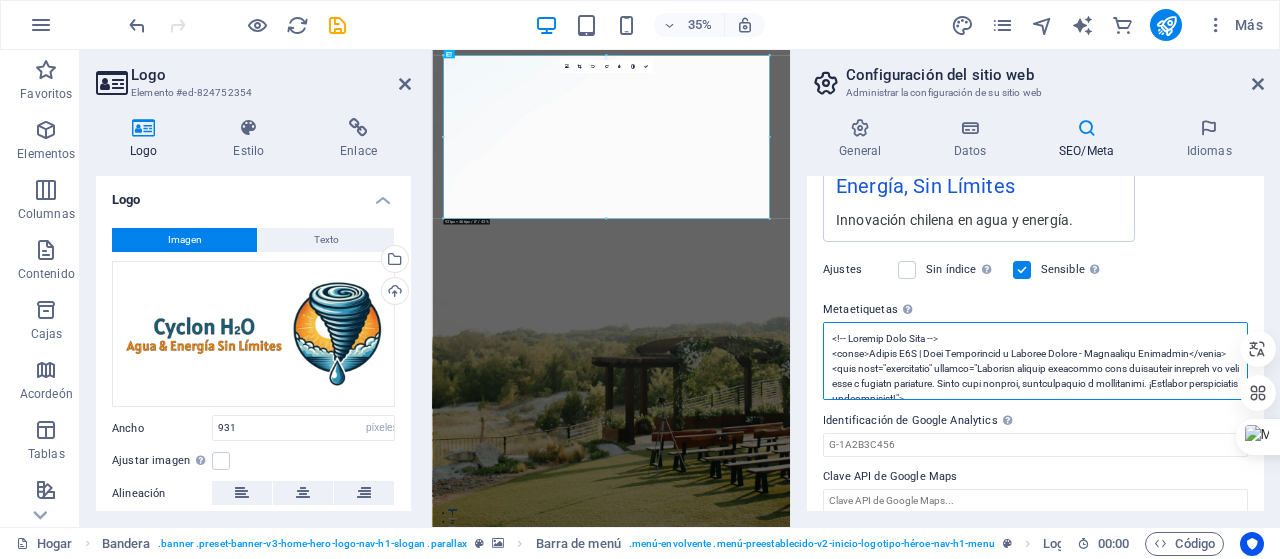 scroll, scrollTop: 0, scrollLeft: 0, axis: both 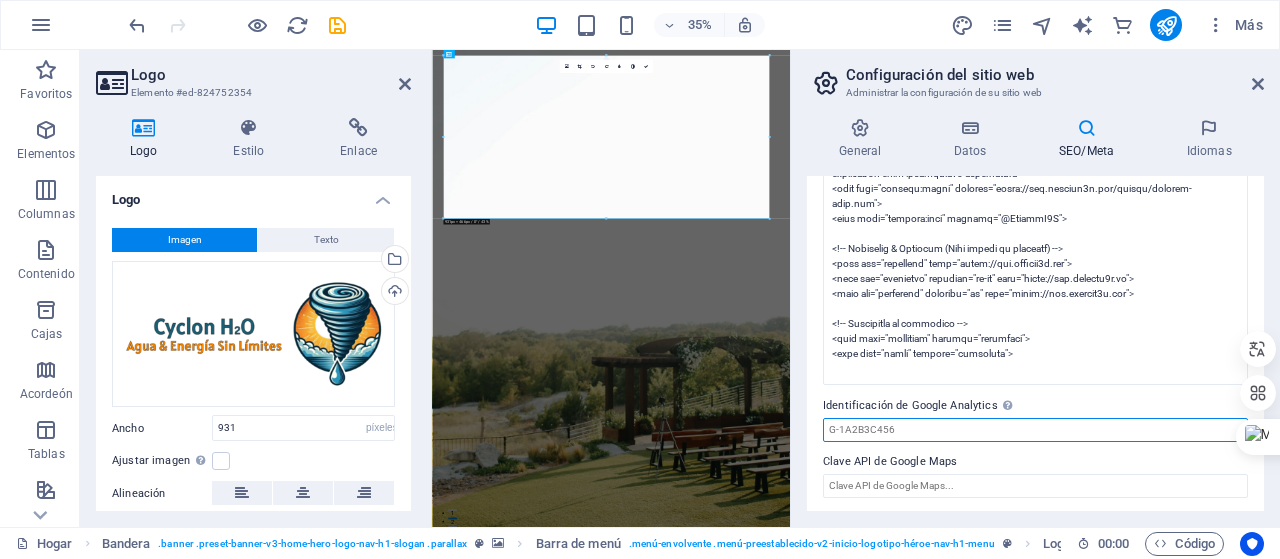 click on "Texto original Valora esta traducción Tu opinión servirá para ayudar a mejorar el Traductor de Google cyclonh2o.cl Hogar Favoritos Elementos Columnas Contenido Cajas Acordeón Tablas Características Imágenes Control deslizante Encabezamiento Pie de página Formularios Marketing Colecciones Comercio Logo Elemento #ed-824752354 Logo Estilo Enlace Logo Imagen Texto Arrastre los archivos aquí, haga clic para elegir archivos o seleccione archivos de Archivos o de nuestras fotos y videos de archivo gratuitos Seleccione archivos del administrador de archivos, fotos de archivo o cargue archivo(s) Subir Ancho 931 Por defecto auto píxeles movimiento rápido del ojo % ellos vh Volkswagen Ajustar imagen Ajustar automáticamente la imagen a un ancho y alto fijos Altura Por defecto auto píxeles Alineación Carga diferida Cargar imágenes después de que se cargue la página mejora la velocidad de la página. Sensible Caja de luz 50 % %" at bounding box center (640, 279) 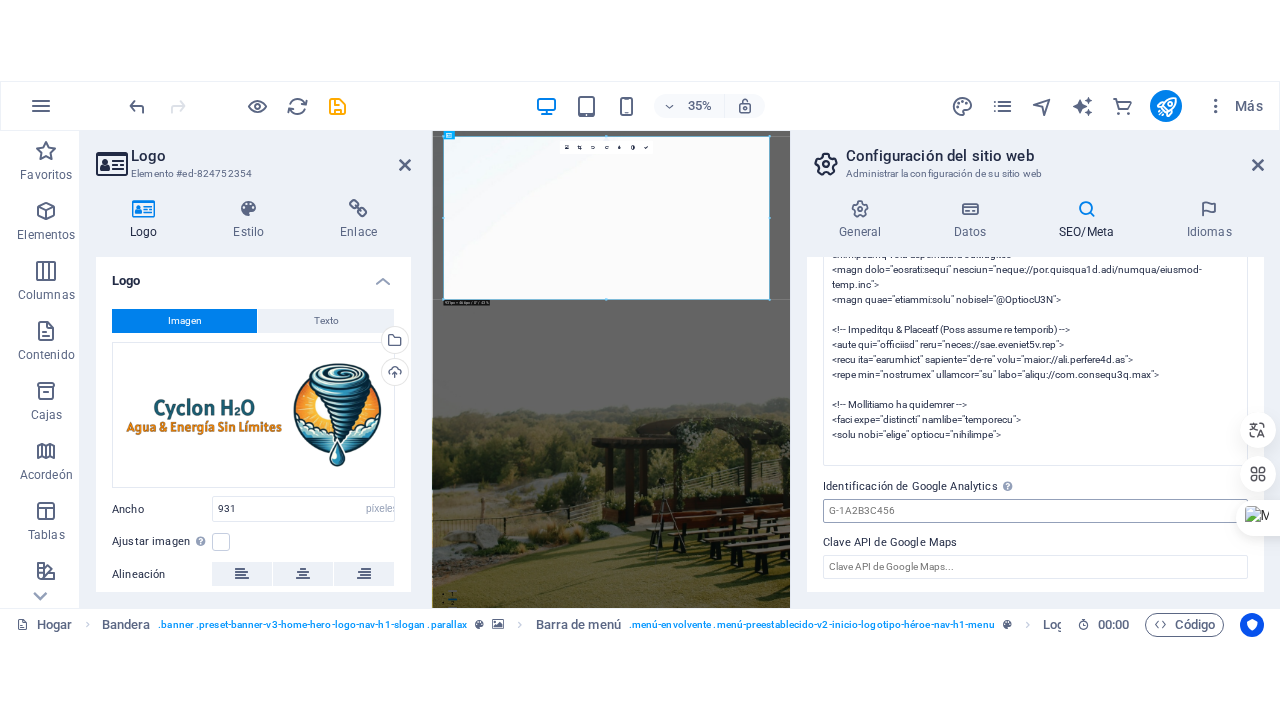 scroll, scrollTop: 482, scrollLeft: 0, axis: vertical 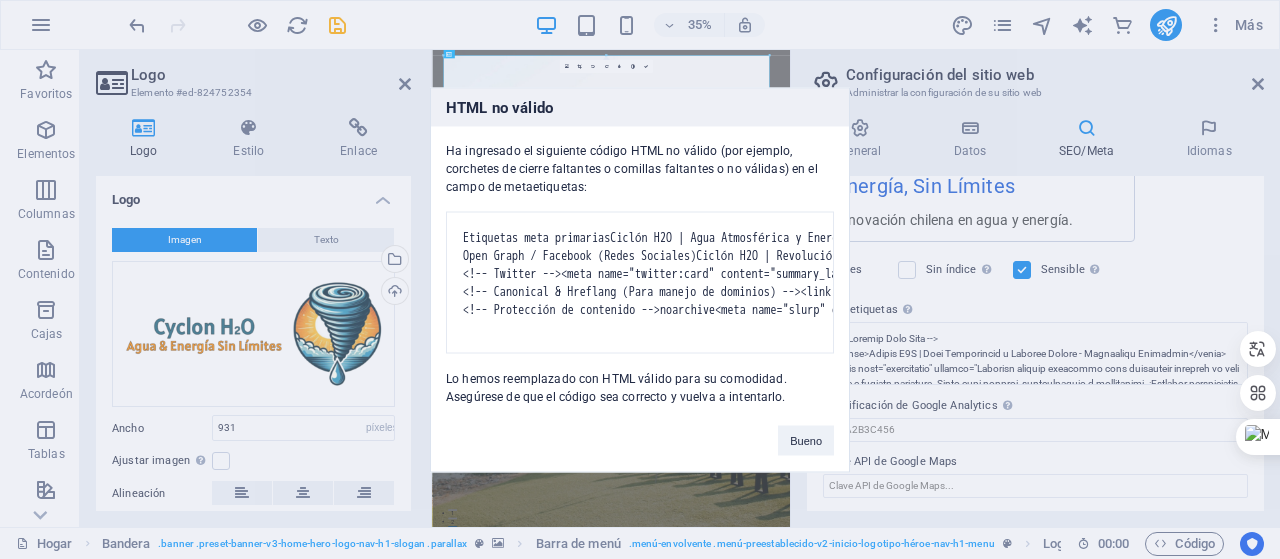 click on "HTML no válido
Ha ingresado el siguiente código HTML no válido (por ejemplo, corchetes de cierre faltantes o comillas faltantes o no válidas) en el campo de metaetiquetas:
<!-- Etiquetas meta primarias -->
<título>Ciclón H2O | Agua Atmosférica y Energía Eólica - Tecnología Patentada</title>
<meta name="description" content="Solución chilena patentada para generación autónoma de agua pura y energía renovable. Ideal para minería, agroindustria y comunidades. ¡Solicite demostración confidencial!">
<meta name="keywords" content="generador agua atmosférica, energía eólica Chile, tecnología sostenible minera, solución hídrica industrial, agua de humedad ambiental, sistema autónomo agua energía">
<meta name="author" content="[AUTHOR]">
<meta name="copyright" content="Cyclon H2O - Tecnología Patentada">
<meta name="robots" content="índice, seguir">
<!-- Open Graph / Facebook (Redes Sociales) -->
<meta property="og:title" content="Ciclón H2O | Revolución en Agua y Energía Autónoma">
<meta property="og:tipo" content="sitio web">
<meta property="og:url" content="https://www.cyclonh2o.com">
<!-- Twitter -->" at bounding box center (640, 279) 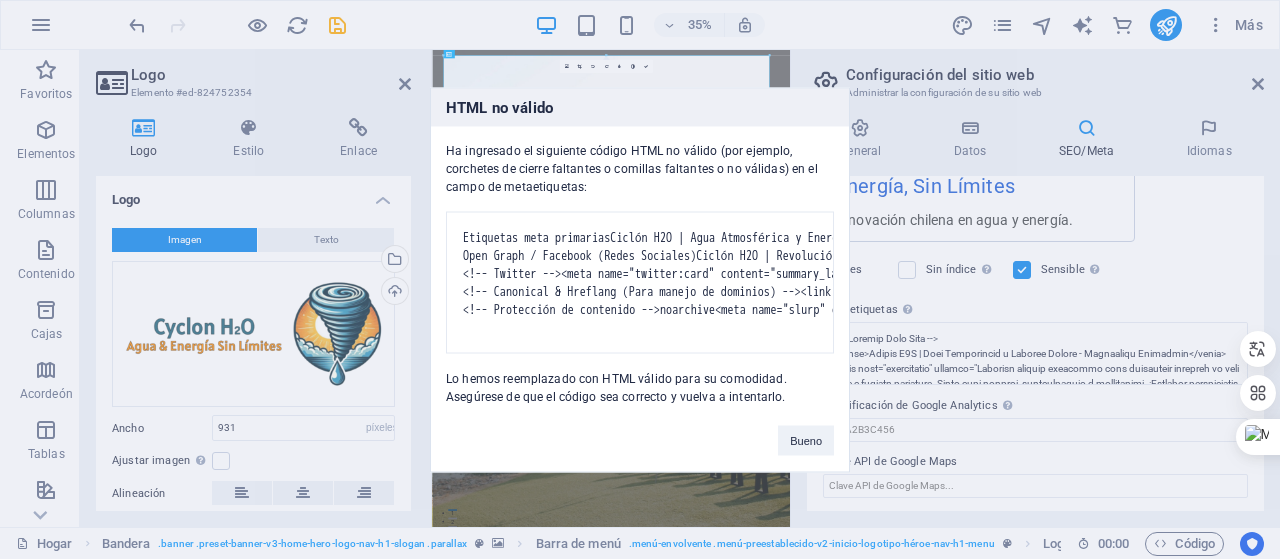 click on "HTML no válido
Ha ingresado el siguiente código HTML no válido (por ejemplo, corchetes de cierre faltantes o comillas faltantes o no válidas) en el campo de metaetiquetas:
<!-- Etiquetas meta primarias -->
<título>Ciclón H2O | Agua Atmosférica y Energía Eólica - Tecnología Patentada</title>
<meta name="description" content="Solución chilena patentada para generación autónoma de agua pura y energía renovable. Ideal para minería, agroindustria y comunidades. ¡Solicite demostración confidencial!">
<meta name="keywords" content="generador agua atmosférica, energía eólica Chile, tecnología sostenible minera, solución hídrica industrial, agua de humedad ambiental, sistema autónomo agua energía">
<meta name="author" content="[AUTHOR]">
<meta name="copyright" content="Cyclon H2O - Tecnología Patentada">
<meta name="robots" content="índice, seguir">
<!-- Open Graph / Facebook (Redes Sociales) -->
<meta property="og:title" content="Ciclón H2O | Revolución en Agua y Energía Autónoma">
<meta property="og:tipo" content="sitio web">
<meta property="og:url" content="https://www.cyclonh2o.com">
<!-- Twitter -->" at bounding box center [640, 279] 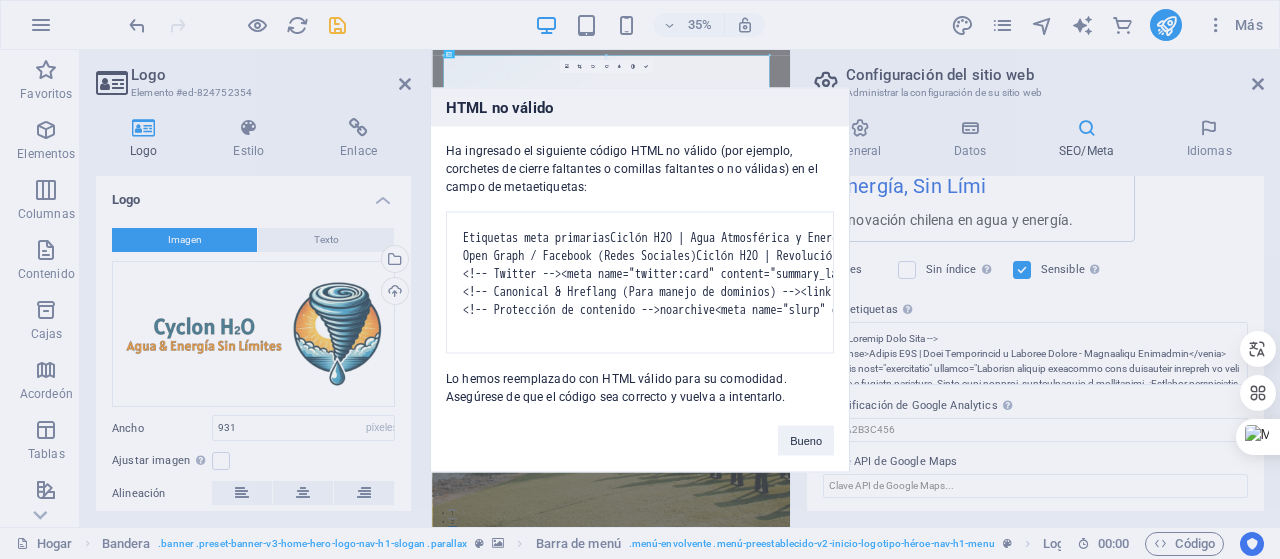 click on "HTML no válido
Ha ingresado el siguiente código HTML no válido (por ejemplo, corchetes de cierre faltantes o comillas faltantes o no válidas) en el campo de metaetiquetas:
<!-- Etiquetas meta primarias -->
<título>Ciclón H2O | Agua Atmosférica y Energía Eólica - Tecnología Patentada</title>
<meta name="description" content="Solución chilena patentada para generación autónoma de agua pura y energía renovable. Ideal para minería, agroindustria y comunidades. ¡Solicite demostración confidencial!">
<meta name="keywords" content="generador agua atmosférica, energía eólica Chile, tecnología sostenible minera, solución hídrica industrial, agua de humedad ambiental, sistema autónomo agua energía">
<meta name="author" content="[AUTHOR]">
<meta name="copyright" content="Cyclon H2O - Tecnología Patentada">
<meta name="robots" content="índice, seguir">
<!-- Open Graph / Facebook (Redes Sociales) -->
<meta property="og:title" content="Ciclón H2O | Revolución en Agua y Energía Autónoma">
<meta property="og:tipo" content="sitio web">
<meta property="og:url" content="https://www.cyclonh2o.com">
<!-- Twitter -->" at bounding box center (640, 279) 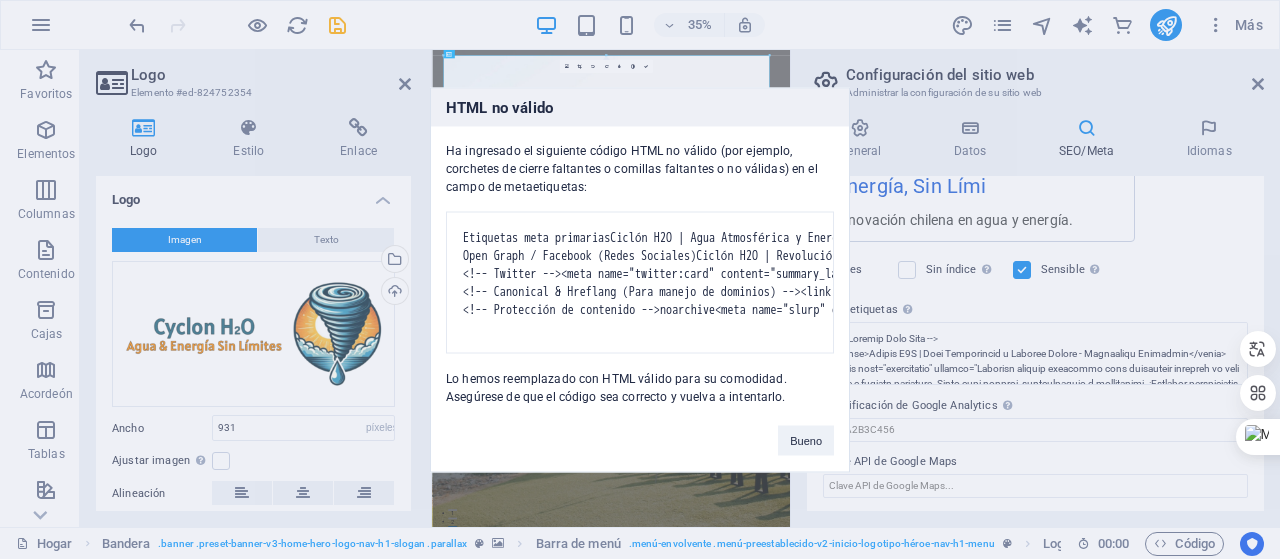 click on "HTML no válido
Ha ingresado el siguiente código HTML no válido (por ejemplo, corchetes de cierre faltantes o comillas faltantes o no válidas) en el campo de metaetiquetas:
<!-- Etiquetas meta primarias -->
<título>Ciclón H2O | Agua Atmosférica y Energía Eólica - Tecnología Patentada</title>
<meta name="description" content="Solución chilena patentada para generación autónoma de agua pura y energía renovable. Ideal para minería, agroindustria y comunidades. ¡Solicite demostración confidencial!">
<meta name="keywords" content="generador agua atmosférica, energía eólica Chile, tecnología sostenible minera, solución hídrica industrial, agua de humedad ambiental, sistema autónomo agua energía">
<meta name="author" content="[AUTHOR]">
<meta name="copyright" content="Cyclon H2O - Tecnología Patentada">
<meta name="robots" content="índice, seguir">
<!-- Open Graph / Facebook (Redes Sociales) -->
<meta property="og:title" content="Ciclón H2O | Revolución en Agua y Energía Autónoma">
<meta property="og:tipo" content="sitio web">
<meta property="og:url" content="https://www.cyclonh2o.com">
<!-- Twitter -->" at bounding box center (640, 279) 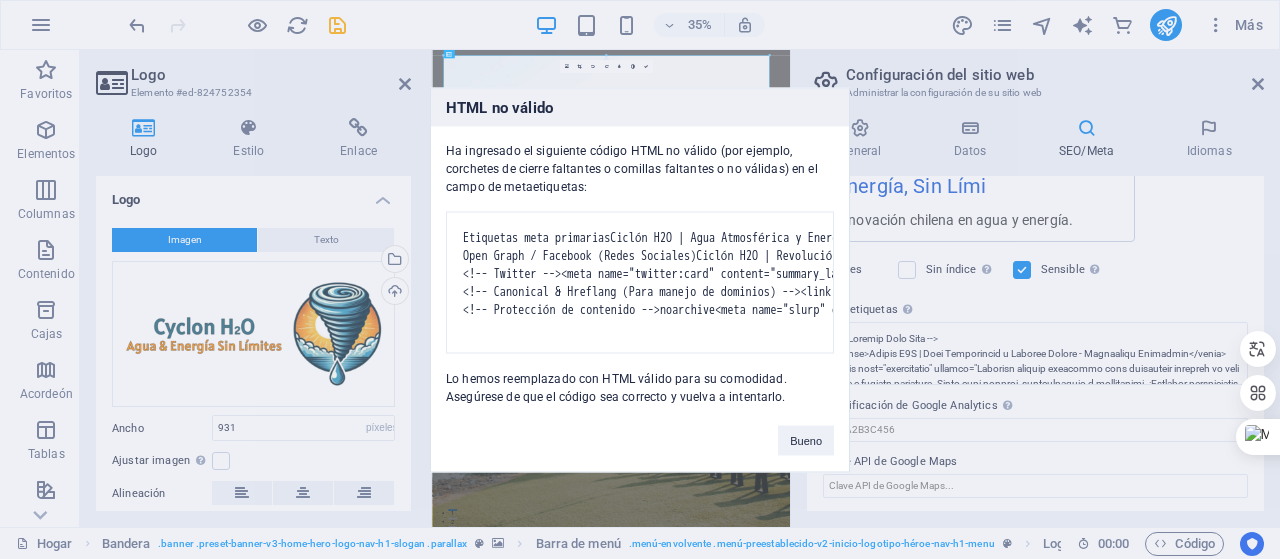 click on "HTML no válido
Ha ingresado el siguiente código HTML no válido (por ejemplo, corchetes de cierre faltantes o comillas faltantes o no válidas) en el campo de metaetiquetas:
<!-- Etiquetas meta primarias -->
<título>Ciclón H2O | Agua Atmosférica y Energía Eólica - Tecnología Patentada</title>
<meta name="description" content="Solución chilena patentada para generación autónoma de agua pura y energía renovable. Ideal para minería, agroindustria y comunidades. ¡Solicite demostración confidencial!">
<meta name="keywords" content="generador agua atmosférica, energía eólica Chile, tecnología sostenible minera, solución hídrica industrial, agua de humedad ambiental, sistema autónomo agua energía">
<meta name="author" content="[AUTHOR]">
<meta name="copyright" content="Cyclon H2O - Tecnología Patentada">
<meta name="robots" content="índice, seguir">
<!-- Open Graph / Facebook (Redes Sociales) -->
<meta property="og:title" content="Ciclón H2O | Revolución en Agua y Energía Autónoma">
<meta property="og:tipo" content="sitio web">
<meta property="og:url" content="https://www.cyclonh2o.com">
<!-- Twitter -->" at bounding box center (640, 279) 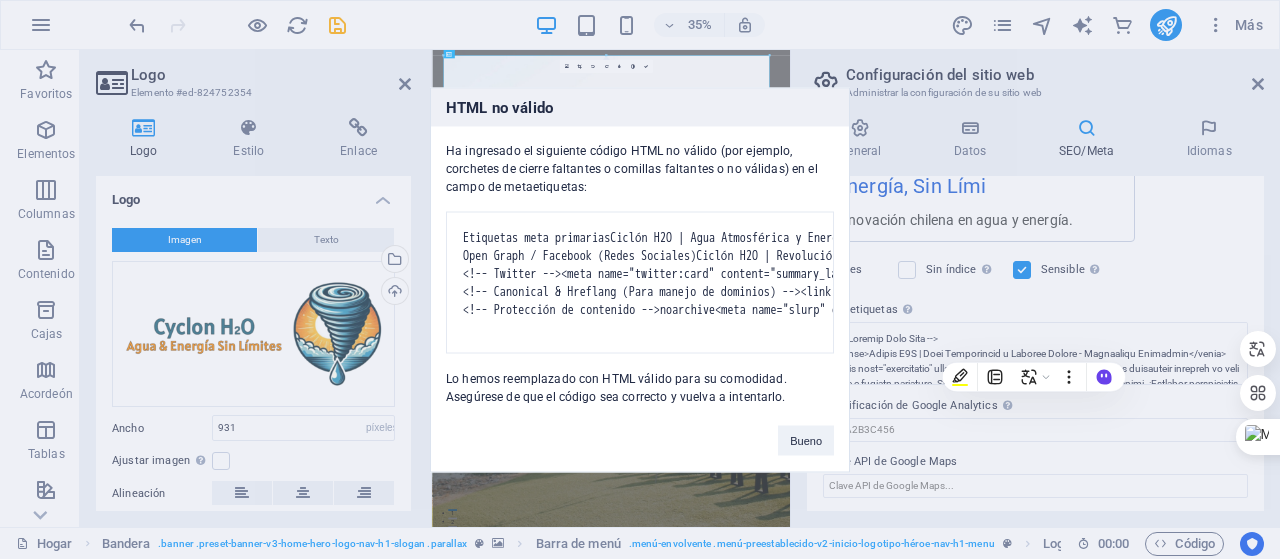 click on "HTML no válido
Ha ingresado el siguiente código HTML no válido (por ejemplo, corchetes de cierre faltantes o comillas faltantes o no válidas) en el campo de metaetiquetas:
<!-- Etiquetas meta primarias -->
<título>Ciclón H2O | Agua Atmosférica y Energía Eólica - Tecnología Patentada</title>
<meta name="description" content="Solución chilena patentada para generación autónoma de agua pura y energía renovable. Ideal para minería, agroindustria y comunidades. ¡Solicite demostración confidencial!">
<meta name="keywords" content="generador agua atmosférica, energía eólica Chile, tecnología sostenible minera, solución hídrica industrial, agua de humedad ambiental, sistema autónomo agua energía">
<meta name="author" content="[AUTHOR]">
<meta name="copyright" content="Cyclon H2O - Tecnología Patentada">
<meta name="robots" content="índice, seguir">
<!-- Open Graph / Facebook (Redes Sociales) -->
<meta property="og:title" content="Ciclón H2O | Revolución en Agua y Energía Autónoma">
<meta property="og:tipo" content="sitio web">
<meta property="og:url" content="https://www.cyclonh2o.com">
<!-- Twitter -->" at bounding box center [640, 279] 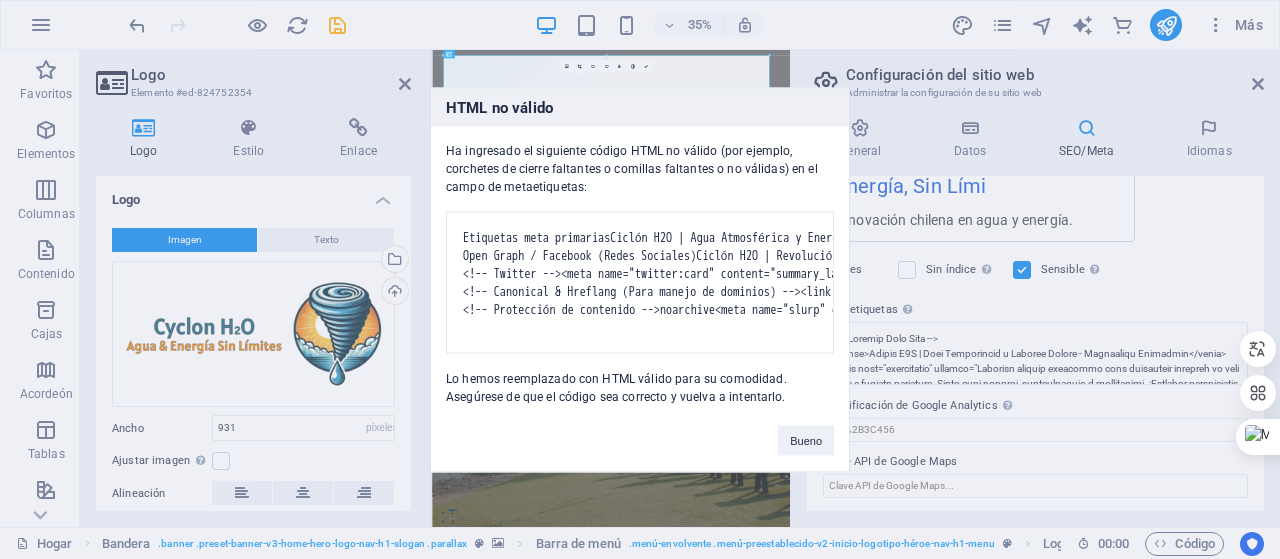 click on "HTML no válido
Ha ingresado el siguiente código HTML no válido (por ejemplo, corchetes de cierre faltantes o comillas faltantes o no válidas) en el campo de metaetiquetas:
<!-- Etiquetas meta primarias -->
<título>Ciclón H2O | Agua Atmosférica y Energía Eólica - Tecnología Patentada</title>
<meta name="description" content="Solución chilena patentada para generación autónoma de agua pura y energía renovable. Ideal para minería, agroindustria y comunidades. ¡Solicite demostración confidencial!">
<meta name="keywords" content="generador agua atmosférica, energía eólica Chile, tecnología sostenible minera, solución hídrica industrial, agua de humedad ambiental, sistema autónomo agua energía">
<meta name="author" content="[AUTHOR]">
<meta name="copyright" content="Cyclon H2O - Tecnología Patentada">
<meta name="robots" content="índice, seguir">
<!-- Open Graph / Facebook (Redes Sociales) -->
<meta property="og:title" content="Ciclón H2O | Revolución en Agua y Energía Autónoma">
<meta property="og:tipo" content="sitio web">
<meta property="og:url" content="https://www.cyclonh2o.com">
<!-- Twitter -->" at bounding box center (640, 279) 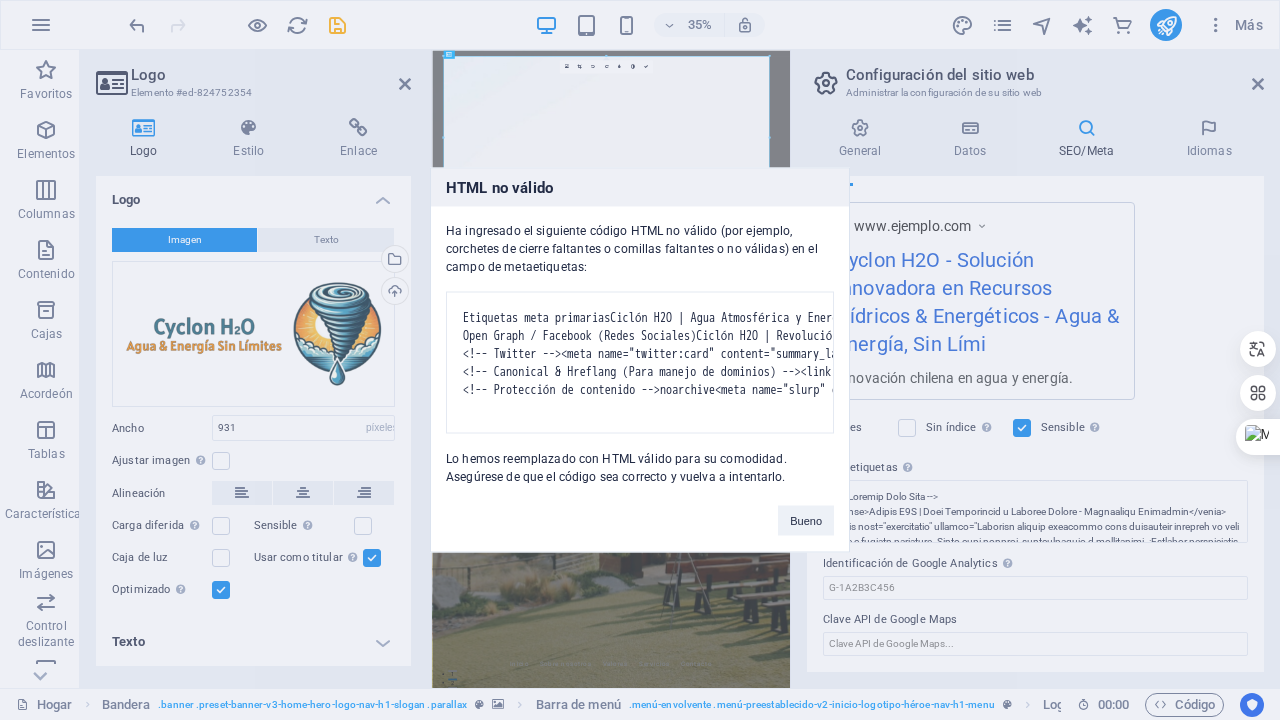 scroll, scrollTop: 321, scrollLeft: 0, axis: vertical 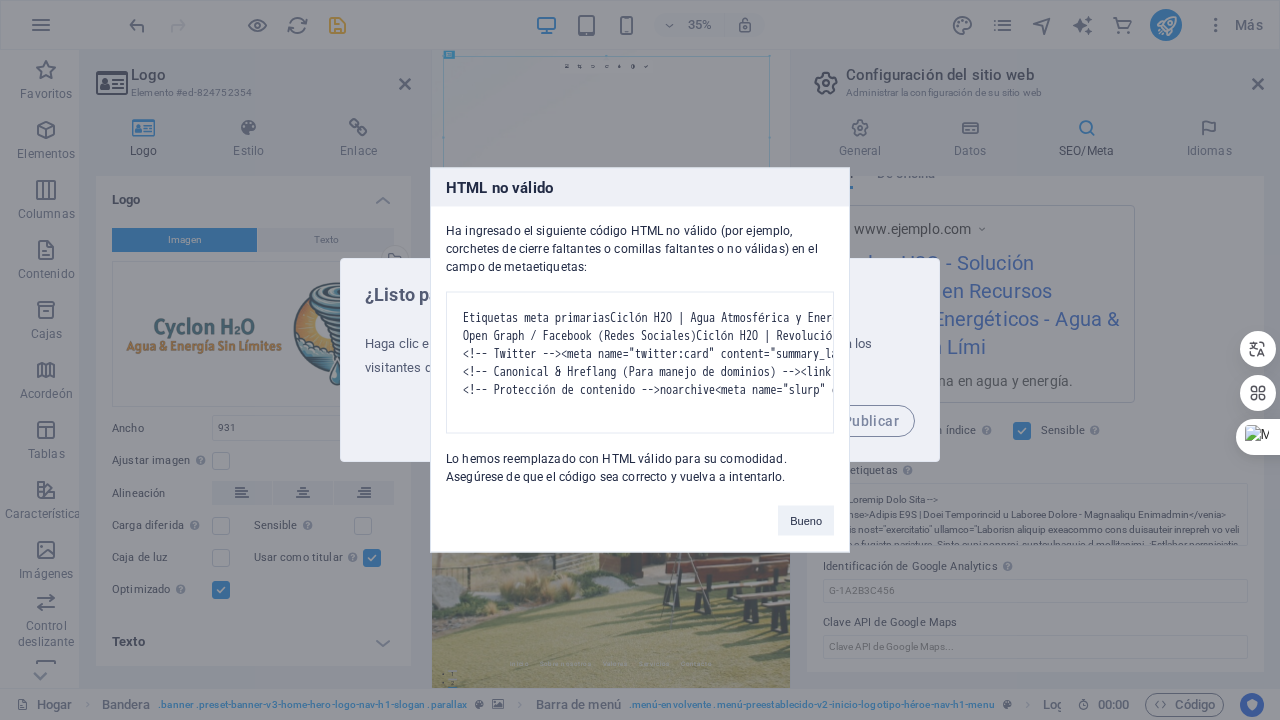 drag, startPoint x: 397, startPoint y: 294, endPoint x: 403, endPoint y: 248, distance: 46.389652 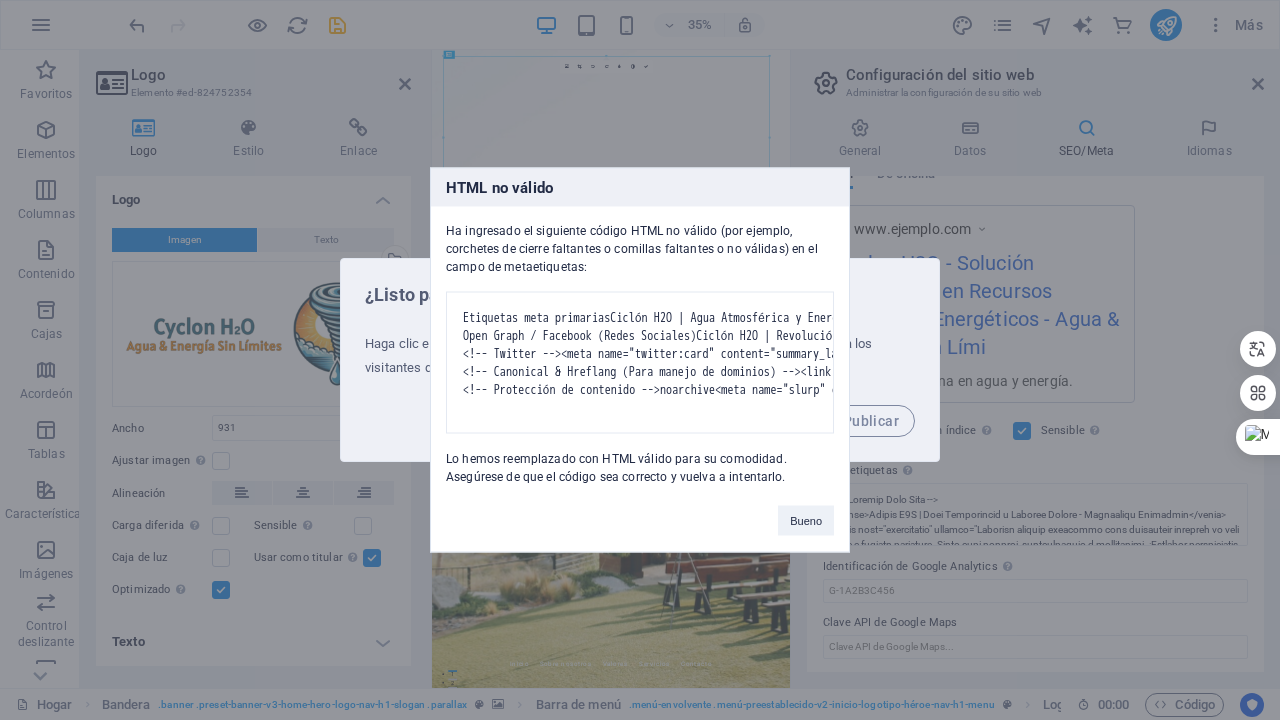 click on "HTML no válido
Ha ingresado el siguiente código HTML no válido (por ejemplo, corchetes de cierre faltantes o comillas faltantes o no válidas) en el campo de metaetiquetas:
<!-- Etiquetas meta primarias -->
<título>Ciclón H2O | Agua Atmosférica y Energía Eólica - Tecnología Patentada</title>
<meta name="description" content="Solución chilena patentada para generación autónoma de agua pura y energía renovable. Ideal para minería, agroindustria y comunidades. ¡Solicite demostración confidencial!">
<meta name="keywords" content="generador agua atmosférica, energía eólica Chile, tecnología sostenible minera, solución hídrica industrial, agua de humedad ambiental, sistema autónomo agua energía">
<meta name="author" content="[AUTHOR]">
<meta name="copyright" content="Cyclon H2O - Tecnología Patentada">
<meta name="robots" content="índice, seguir">
<!-- Open Graph / Facebook (Redes Sociales) -->
<meta property="og:title" content="Ciclón H2O | Revolución en Agua y Energía Autónoma">
<meta property="og:tipo" content="sitio web">
<meta property="og:url" content="https://www.cyclonh2o.com">
<!-- Twitter -->" at bounding box center [640, 360] 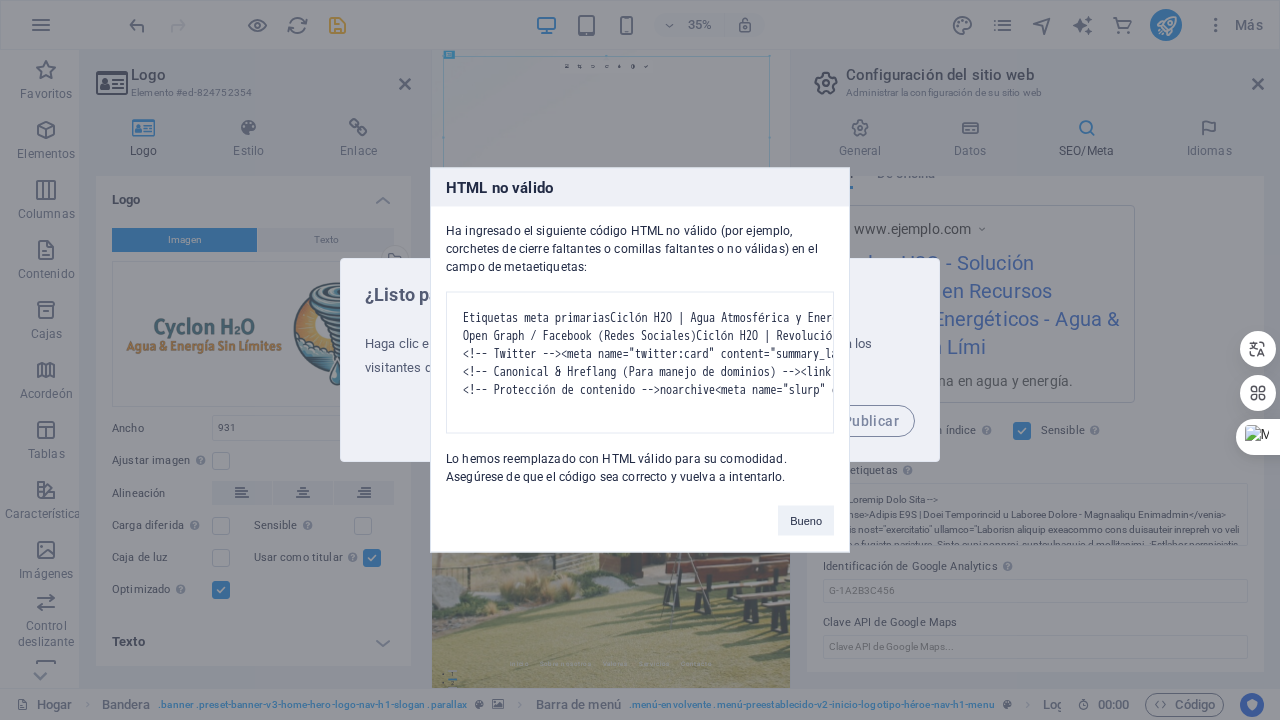 click on "HTML no válido
Ha ingresado el siguiente código HTML no válido (por ejemplo, corchetes de cierre faltantes o comillas faltantes o no válidas) en el campo de metaetiquetas:
<!-- Etiquetas meta primarias -->
<título>Ciclón H2O | Agua Atmosférica y Energía Eólica - Tecnología Patentada</title>
<meta name="description" content="Solución chilena patentada para generación autónoma de agua pura y energía renovable. Ideal para minería, agroindustria y comunidades. ¡Solicite demostración confidencial!">
<meta name="keywords" content="generador agua atmosférica, energía eólica Chile, tecnología sostenible minera, solución hídrica industrial, agua de humedad ambiental, sistema autónomo agua energía">
<meta name="author" content="[AUTHOR]">
<meta name="copyright" content="Cyclon H2O - Tecnología Patentada">
<meta name="robots" content="índice, seguir">
<!-- Open Graph / Facebook (Redes Sociales) -->
<meta property="og:title" content="Ciclón H2O | Revolución en Agua y Energía Autónoma">
<meta property="og:tipo" content="sitio web">
<meta property="og:url" content="https://www.cyclonh2o.com">
<!-- Twitter -->" at bounding box center (640, 360) 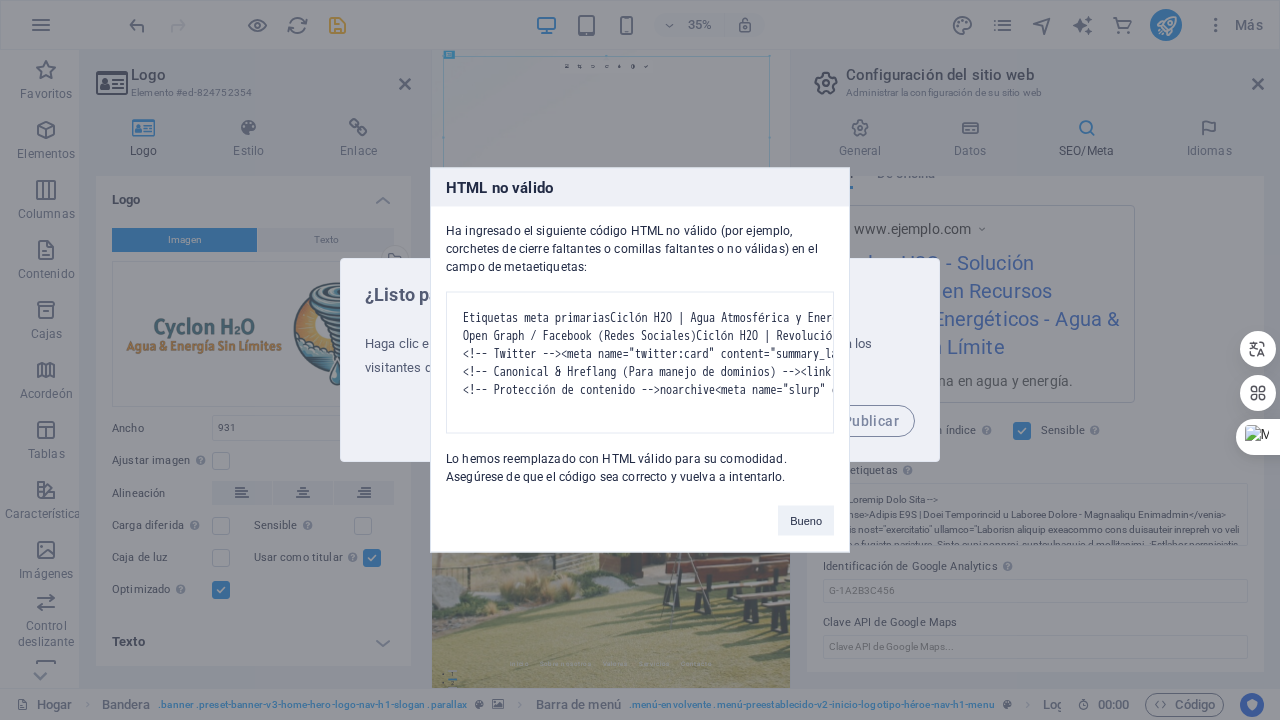 type on "Agua & Energía, Sin Límites" 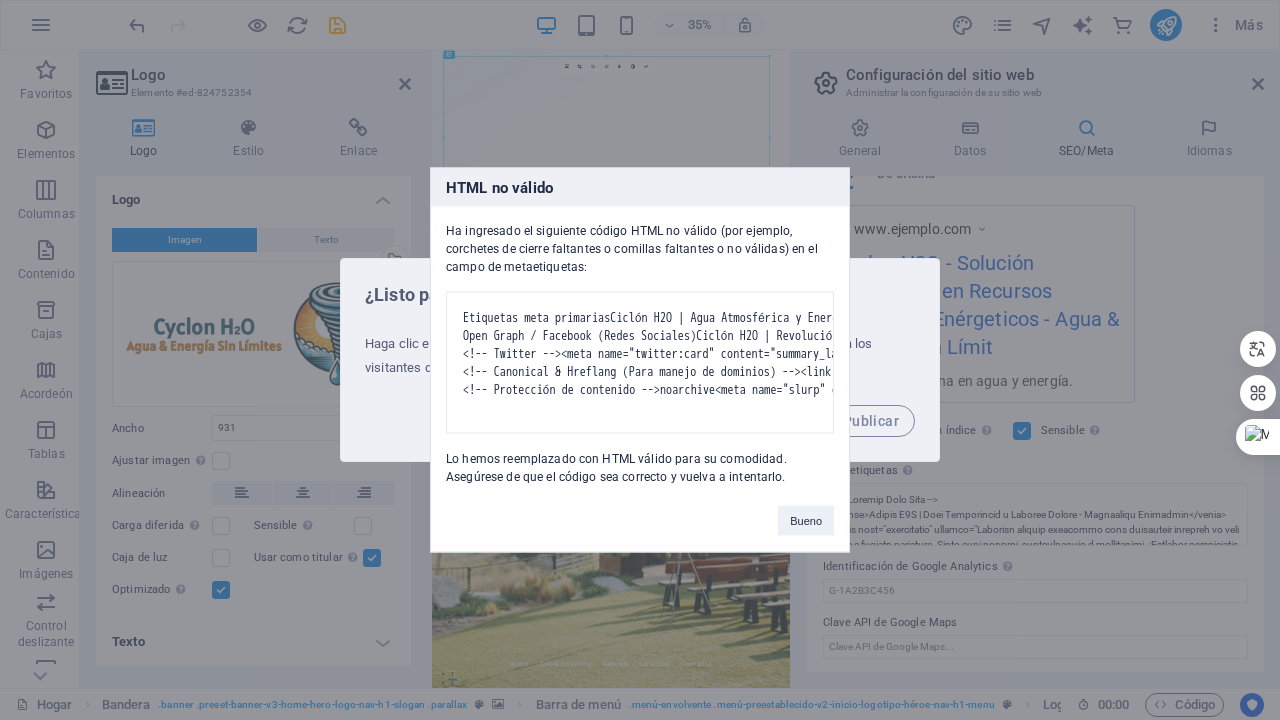 type on "<!-- Loremip Dolo Sita -->
<conse>Adipis E3S | Doei Temporincid u Laboree Dolore - Magnaaliqu Enimadmin</venia>
<quis nost="exercitatio" ullamco="Laborisn aliquip exeacommo cons duisauteir inrepreh vo veli esse c fugiatn pariature. Sinto cupi nonproi, suntculpaquio d mollitanimi. ¡Estlabor perspiciatis undeomnisist!">
<natu erro="voluptat" accusan="doloremqu laud totamremape, eaqueip quaeab Illoi, veritatisq architecto beatae, vitaedic explica nemoenimip, quia vo asperna autoditfu, consequ magnidol eosr sequine">
<nequ porr="quisqu" dolorem="Adipis NuM">
<eius modi="temporain" magnamq="Etiamm S5N - Eligendiop Cumquenih">
<impe quop="facere" possimu="assum, repell">
<!-- Temp Autem / Quibusda (Offic Debitisr) -->
<nece saepeeve="vo:repud" recusan="Itaque E7H | Tenetursap de Reic v Maiores Aliasper">
<dolo asperior="re:minimnostru" exercit="Ullamcorpo suscipitl ali commodicon quidmax mollitiam ha quid r facili ex distinc naml te cumsoluta nobise o cumquenihilimp">
<minu quodmaxi="pl:face" possimu="omnislo">..." 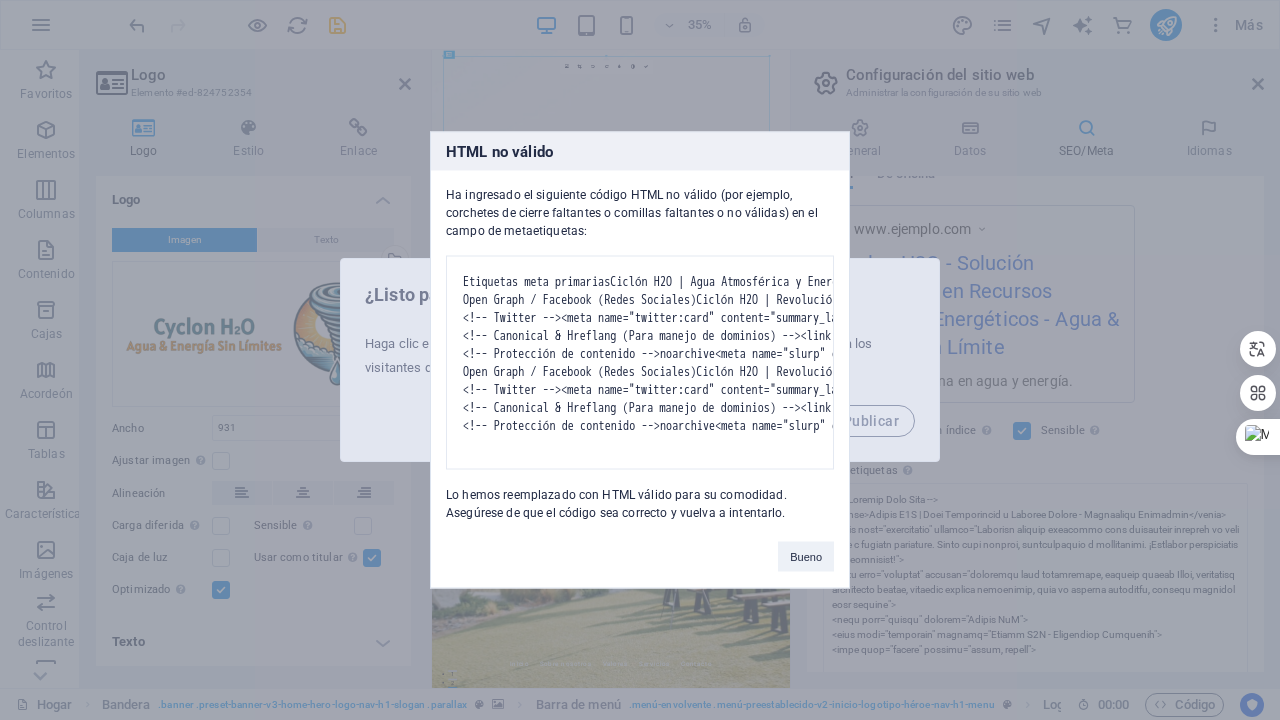 type on "Agua & Energía, Sin Límit" 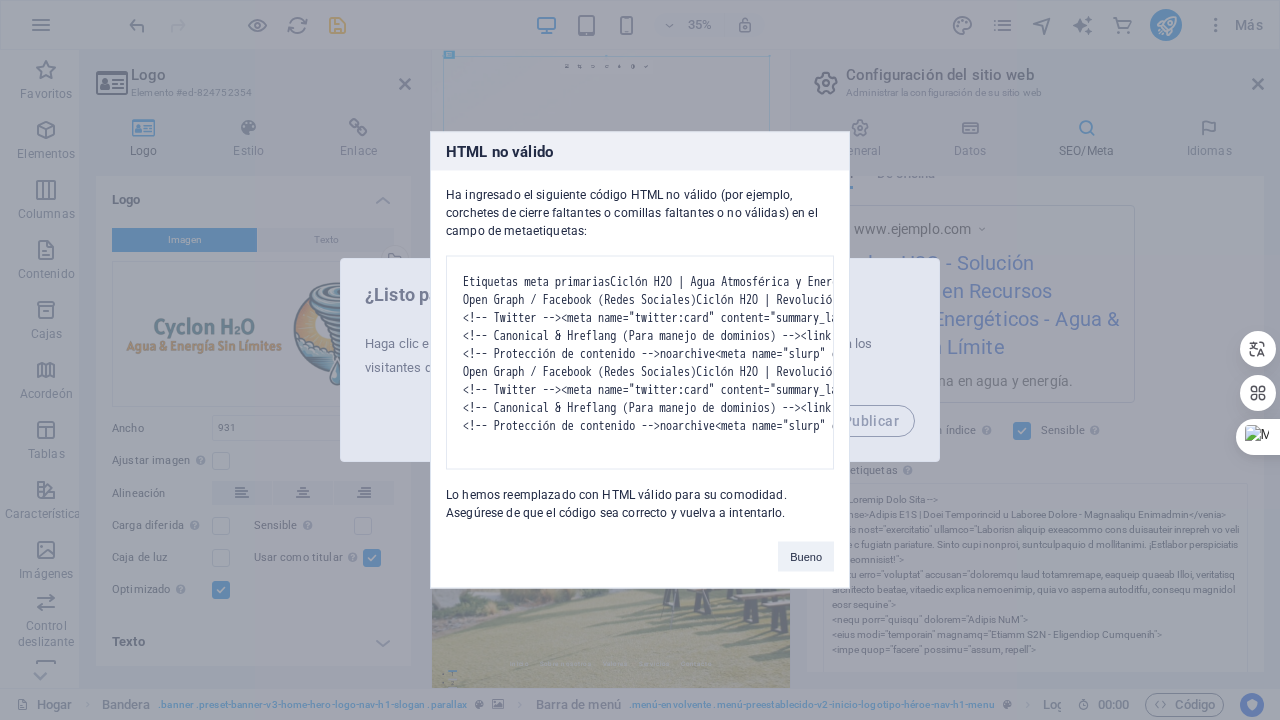 click on "<!-- Etiquetas meta primarias -->
<título>Ciclón H2O | Agua Atmosférica y Energía Eólica - Tecnología Patentada</title>
<meta name="description" content="Solución chilena patentada para generación autónoma de agua pura y energía renovable. Ideal para minería, agroindustria y comunidades. ¡Solicite demostración confidencial!">
<meta name="keywords" content="generador agua atmosférica, energía eólica Chile, tecnología sostenible minera, solución hídrica industrial, agua de humedad ambiental, sistema autónomo agua energía">
<meta name="author" content="[AUTHOR]">
<meta name="copyright" content="Cyclon H2O - Tecnología Patentada">
<meta name="robots" content="índice, seguir">
<!-- Open Graph / Facebook (Redes Sociales) -->
<meta property="og:title" content="Ciclón H2O | Revolución en Agua y Energía Autónoma">
<meta property="og:tipo" content="sitio web">
<meta property="og:url" content="https://www.cyclonh2o.com">
<!-- Twitter -->" at bounding box center [640, 363] 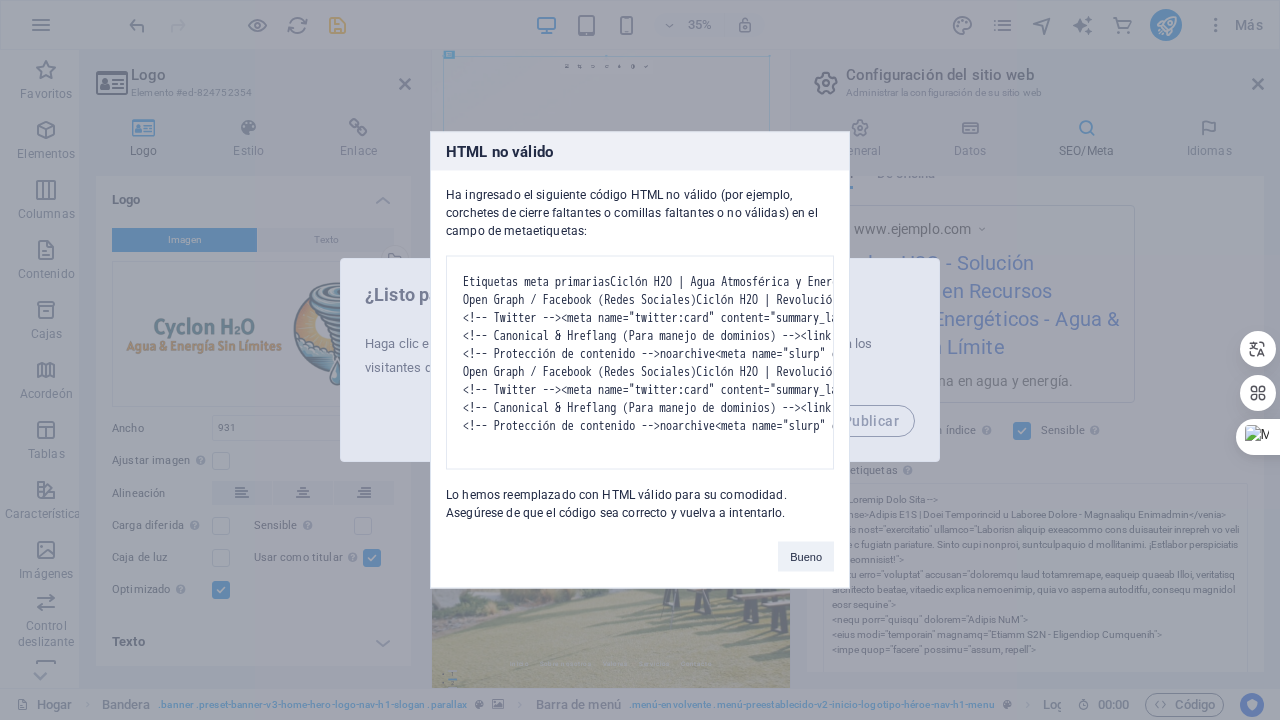 type 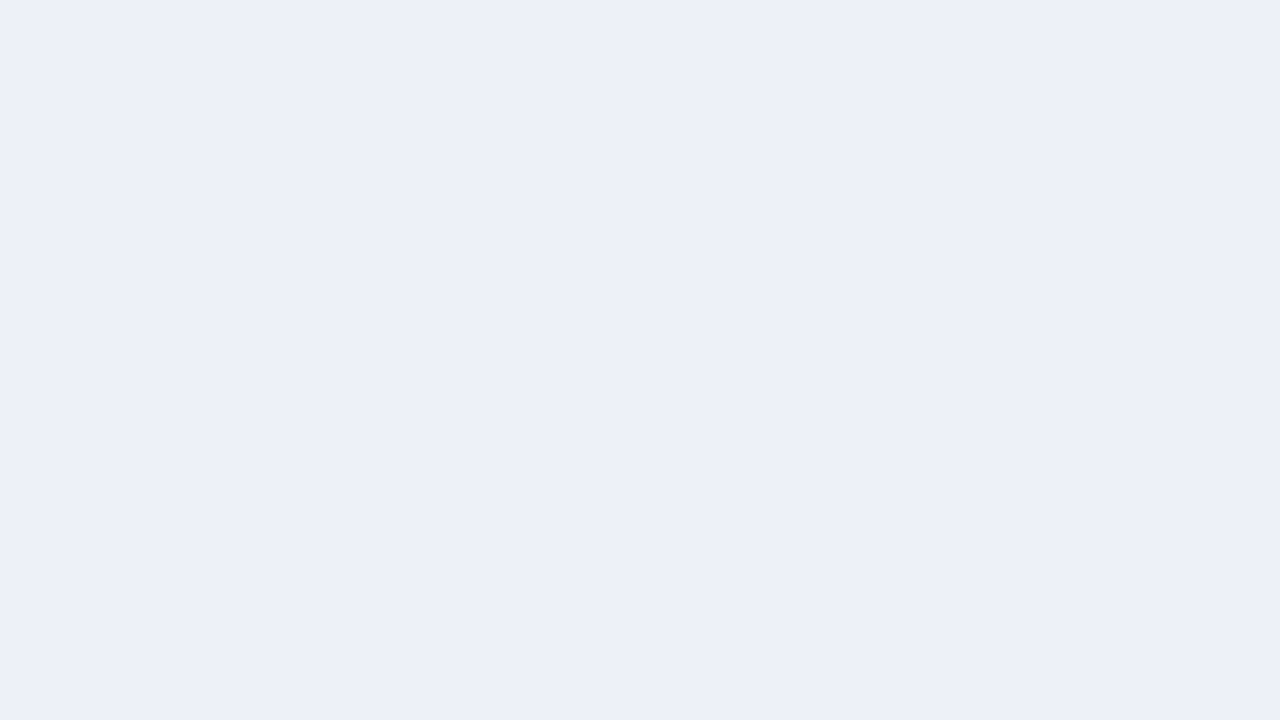 scroll, scrollTop: 0, scrollLeft: 0, axis: both 